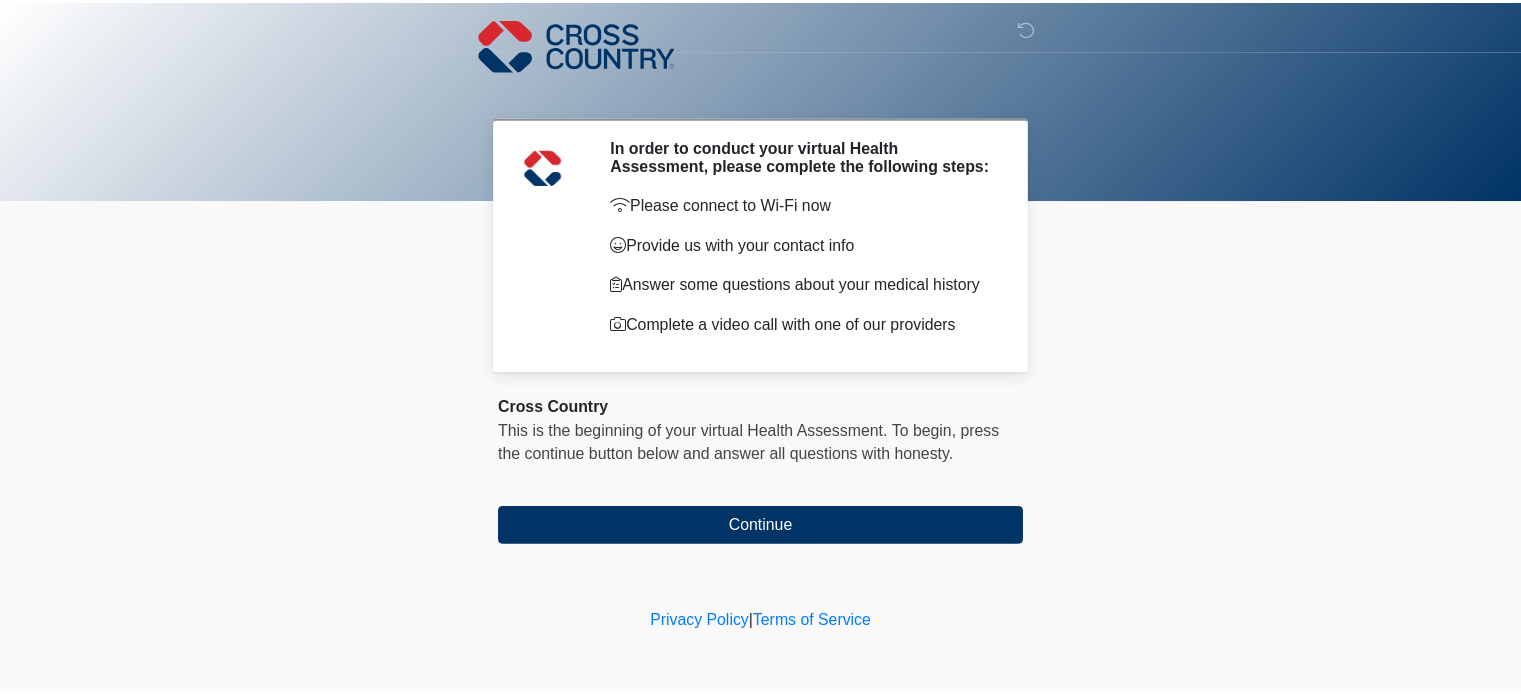 scroll, scrollTop: 0, scrollLeft: 0, axis: both 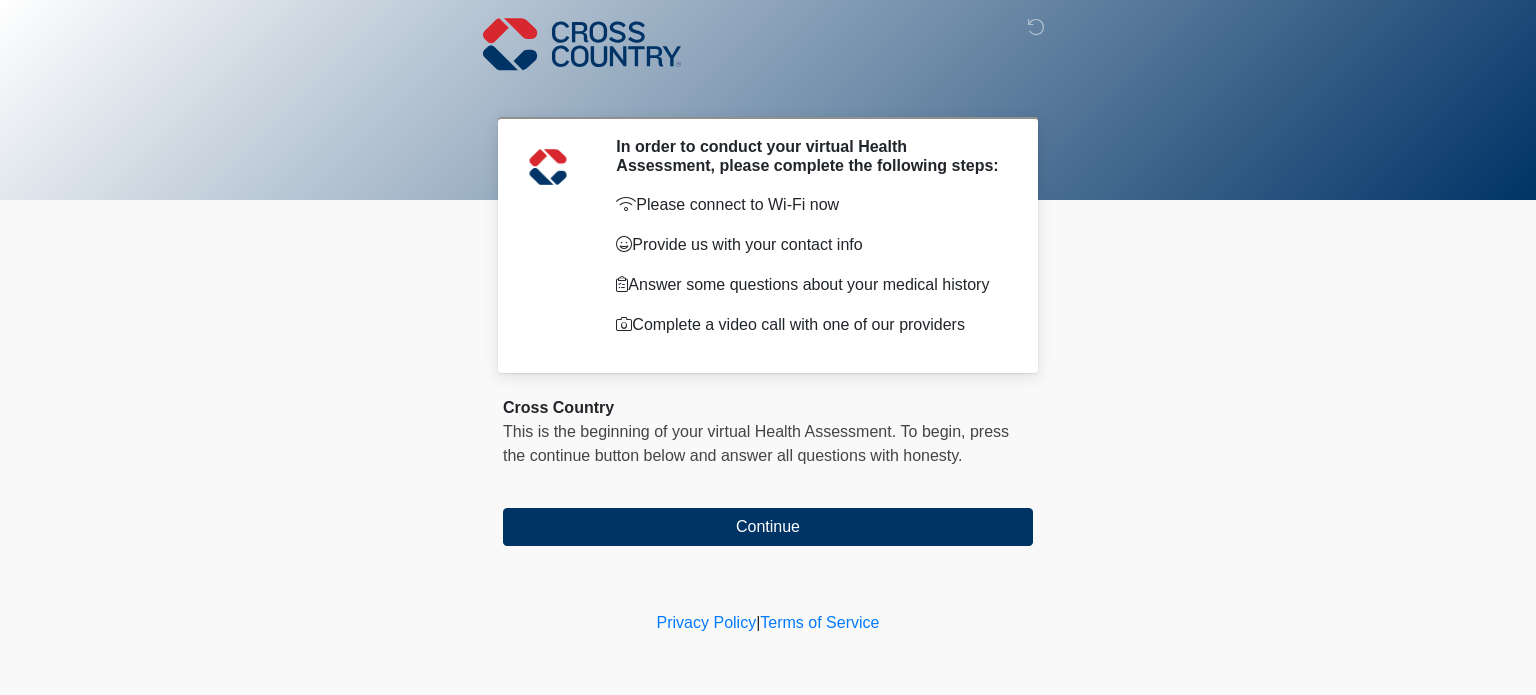 click on "‎ ‎ ‎
In order to conduct your virtual Health Assessment, please complete the following steps:
Please connect to Wi-Fi now   Provide us with your contact info  Answer some questions about your medical history  Complete a video call with one of our providers
Cross Country
This is the beginning of your virtual Health Assessment.   ﻿﻿﻿﻿﻿﻿To begin, ﻿﻿﻿﻿﻿﻿﻿﻿﻿﻿﻿﻿﻿﻿﻿﻿﻿﻿ press the continue button below and answer all questions with honesty.
Continue
Privacy Policy   |
Terms of Service
Sign above Undo" at bounding box center [768, 347] 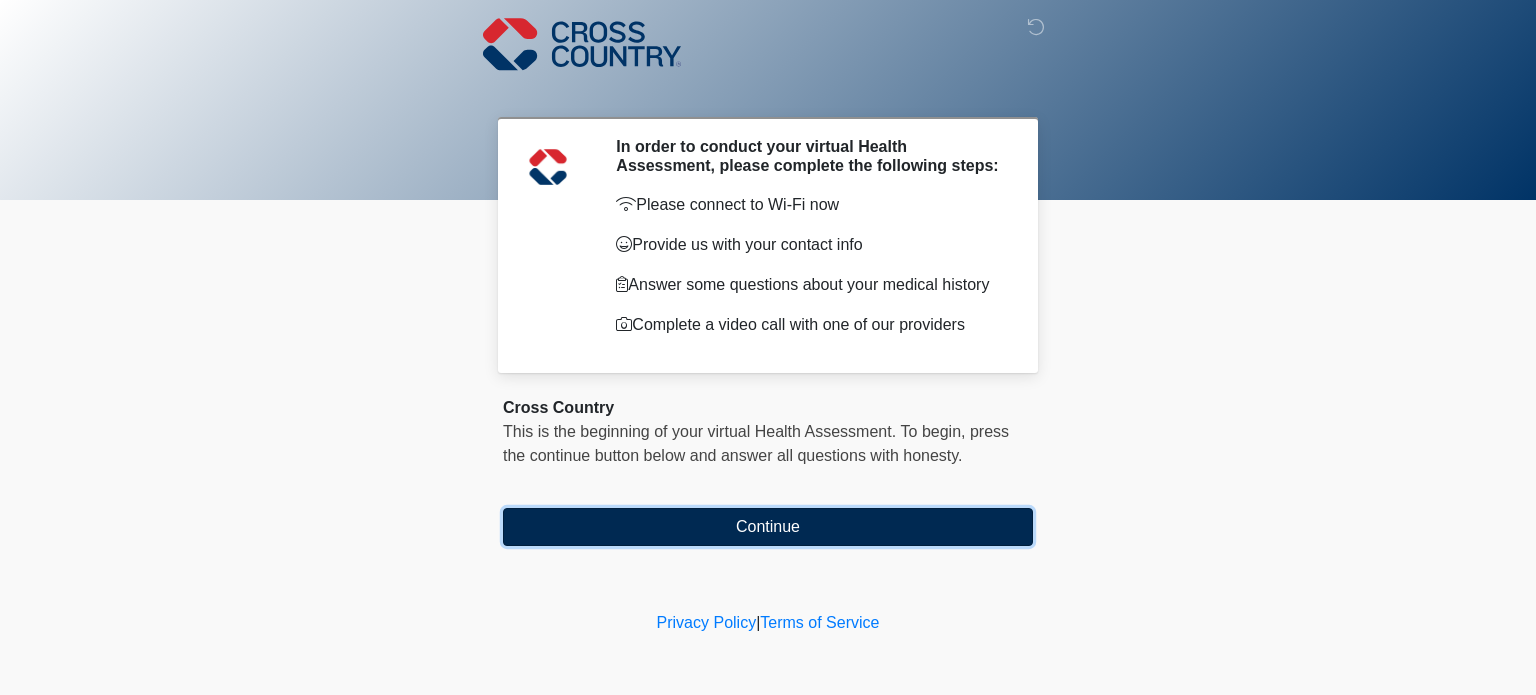 click on "Continue" at bounding box center [768, 527] 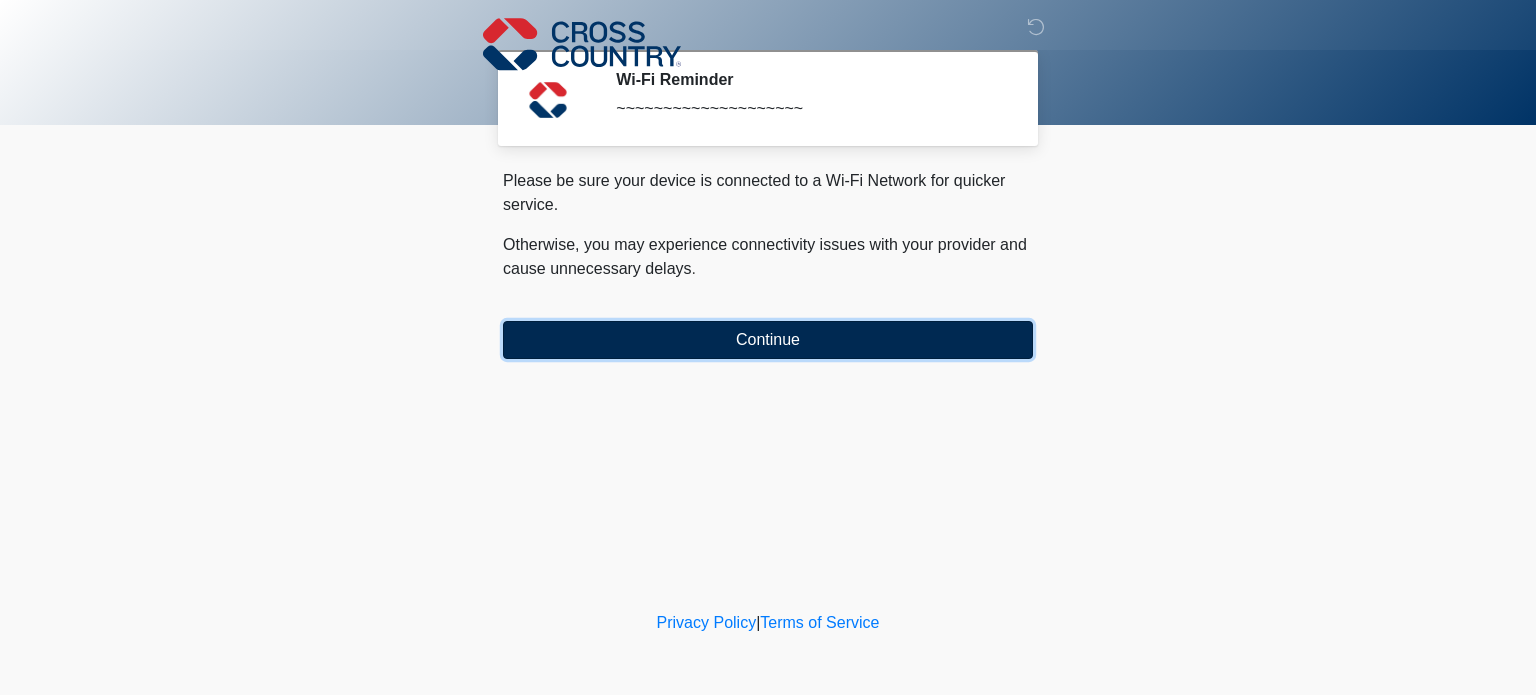 click on "Continue" at bounding box center (768, 340) 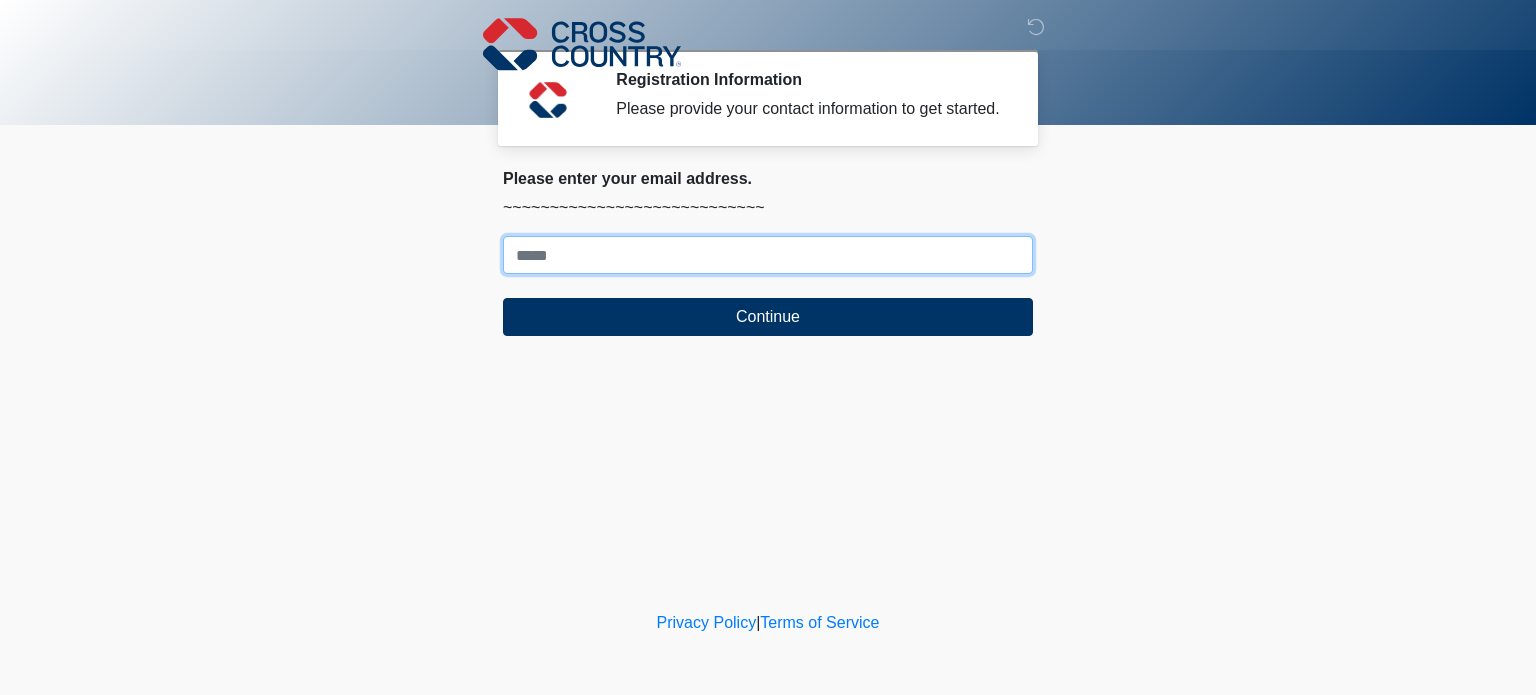 click on "Where should we email your response?" at bounding box center (768, 255) 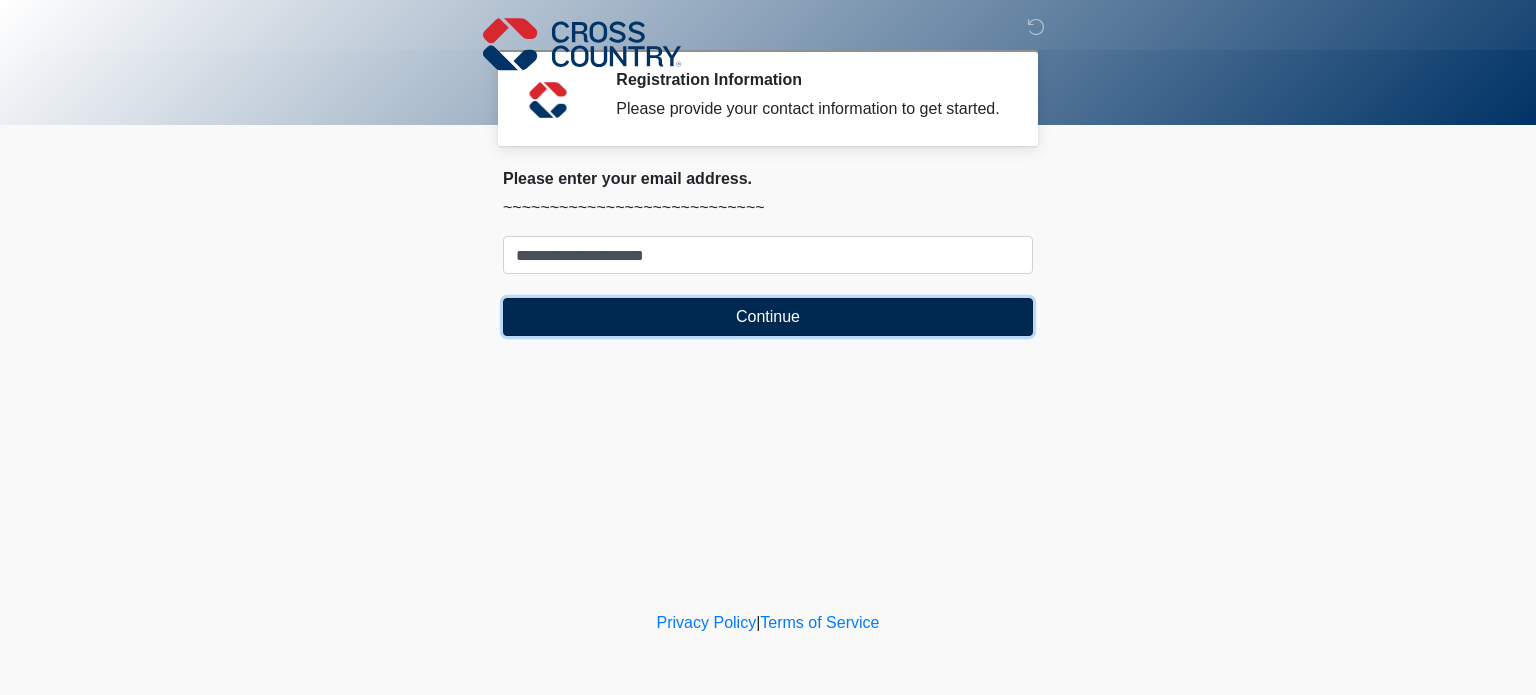 click on "Continue" at bounding box center [768, 317] 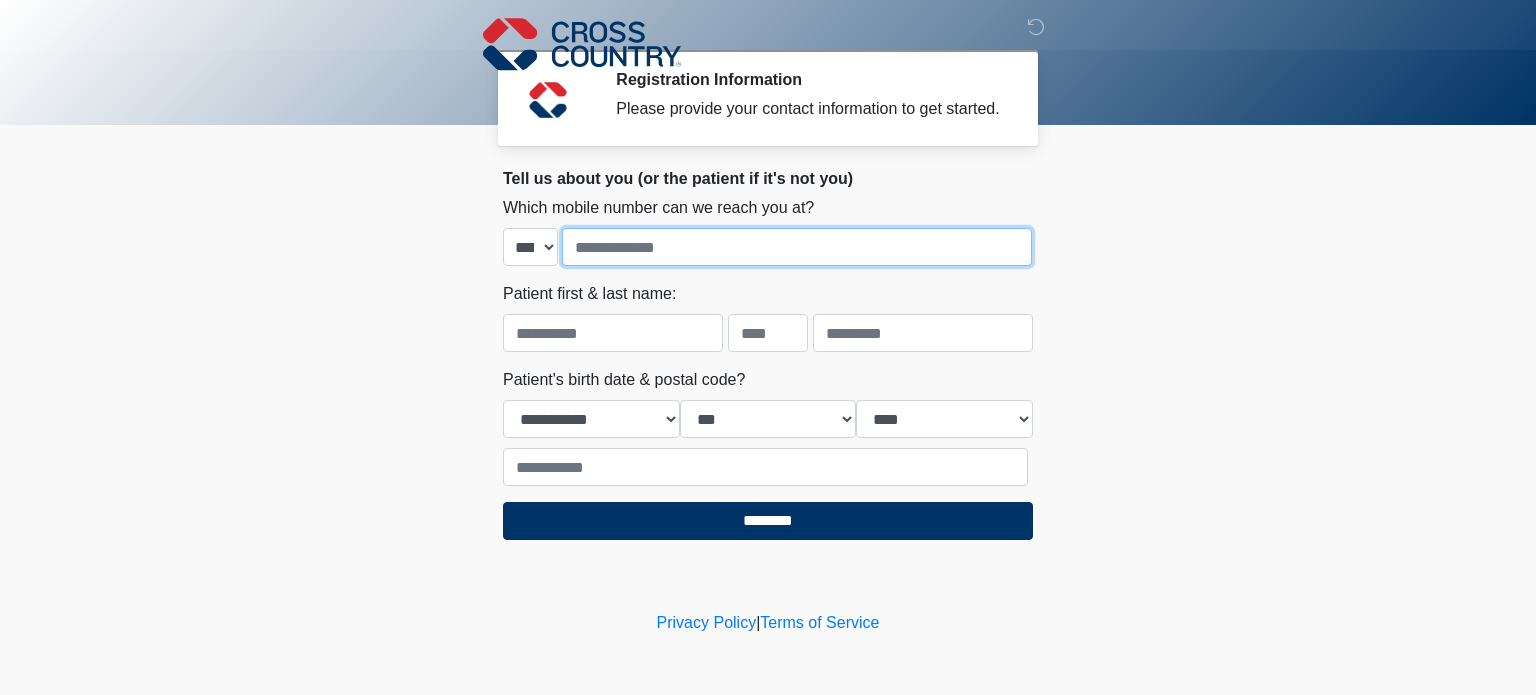 click at bounding box center (797, 247) 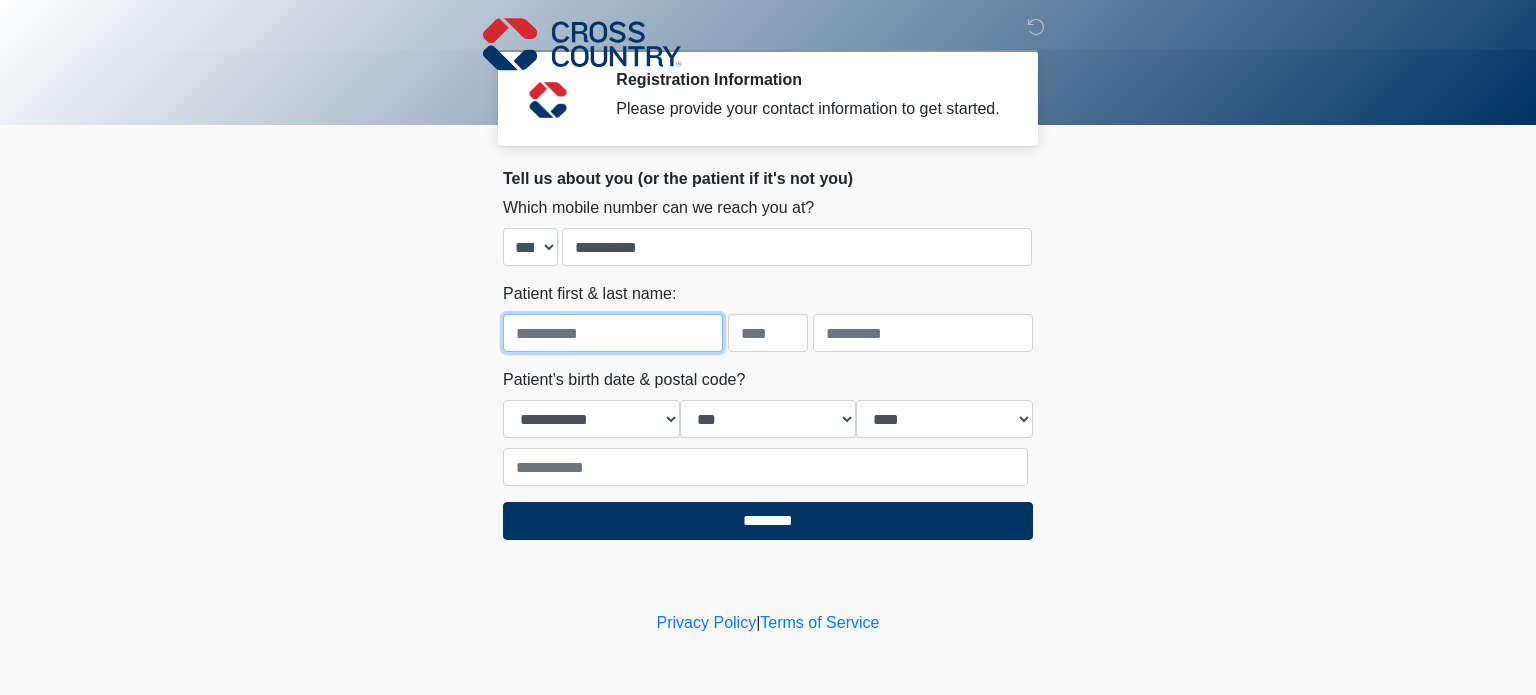 type on "********" 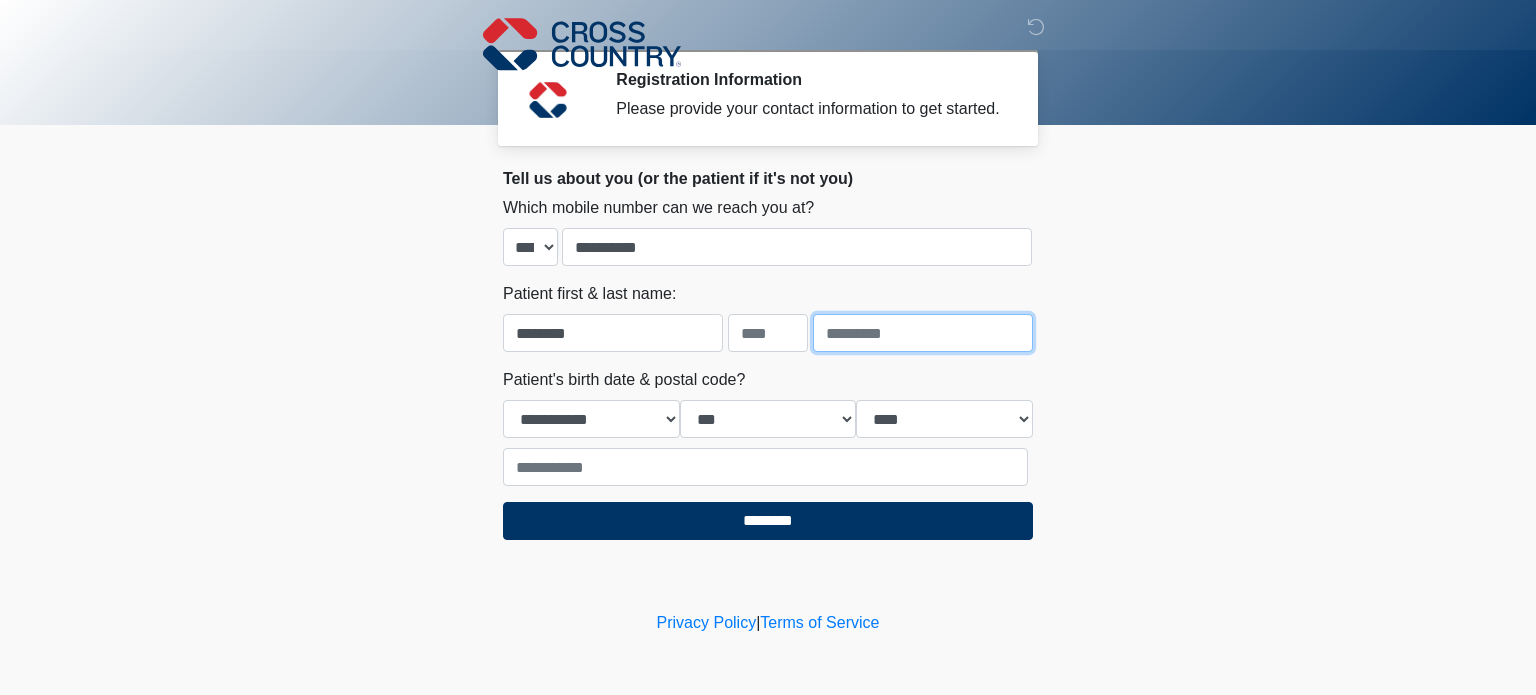 type on "*****" 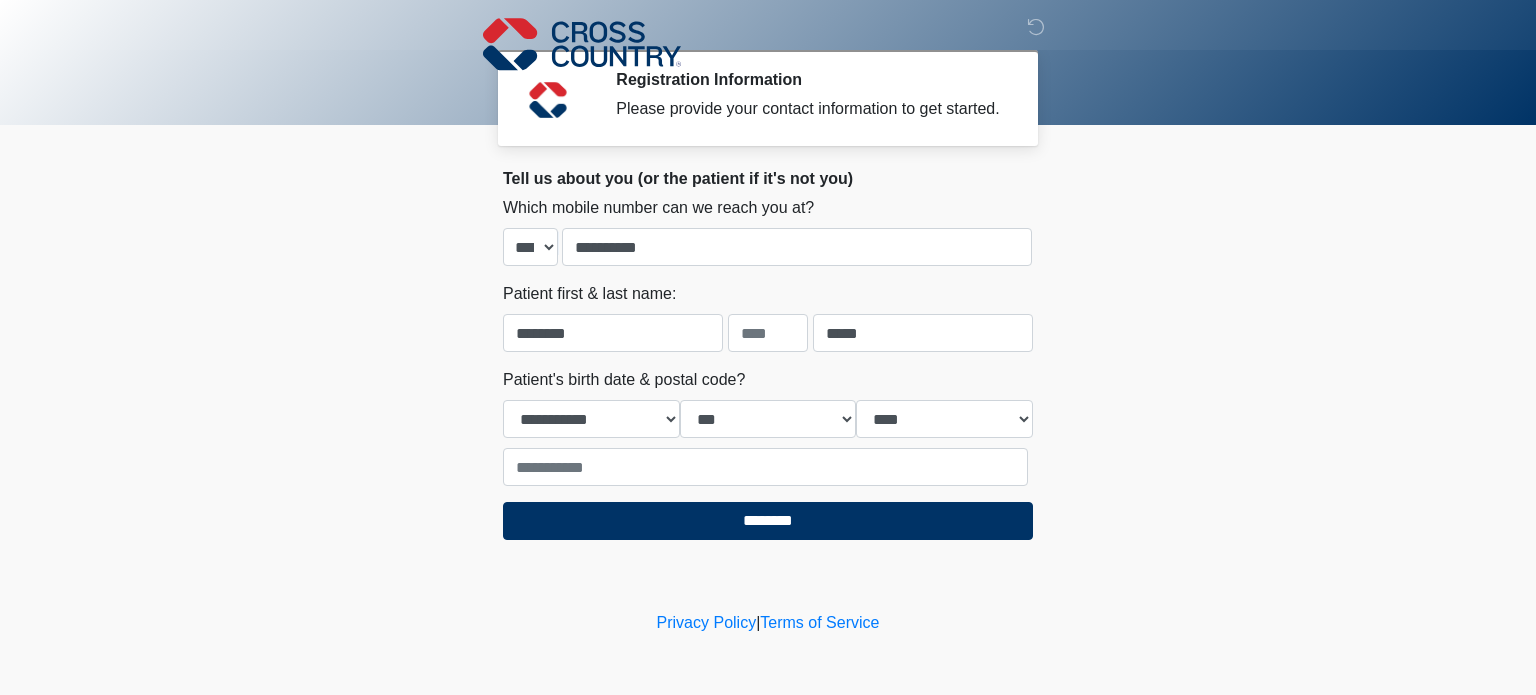 type on "*****" 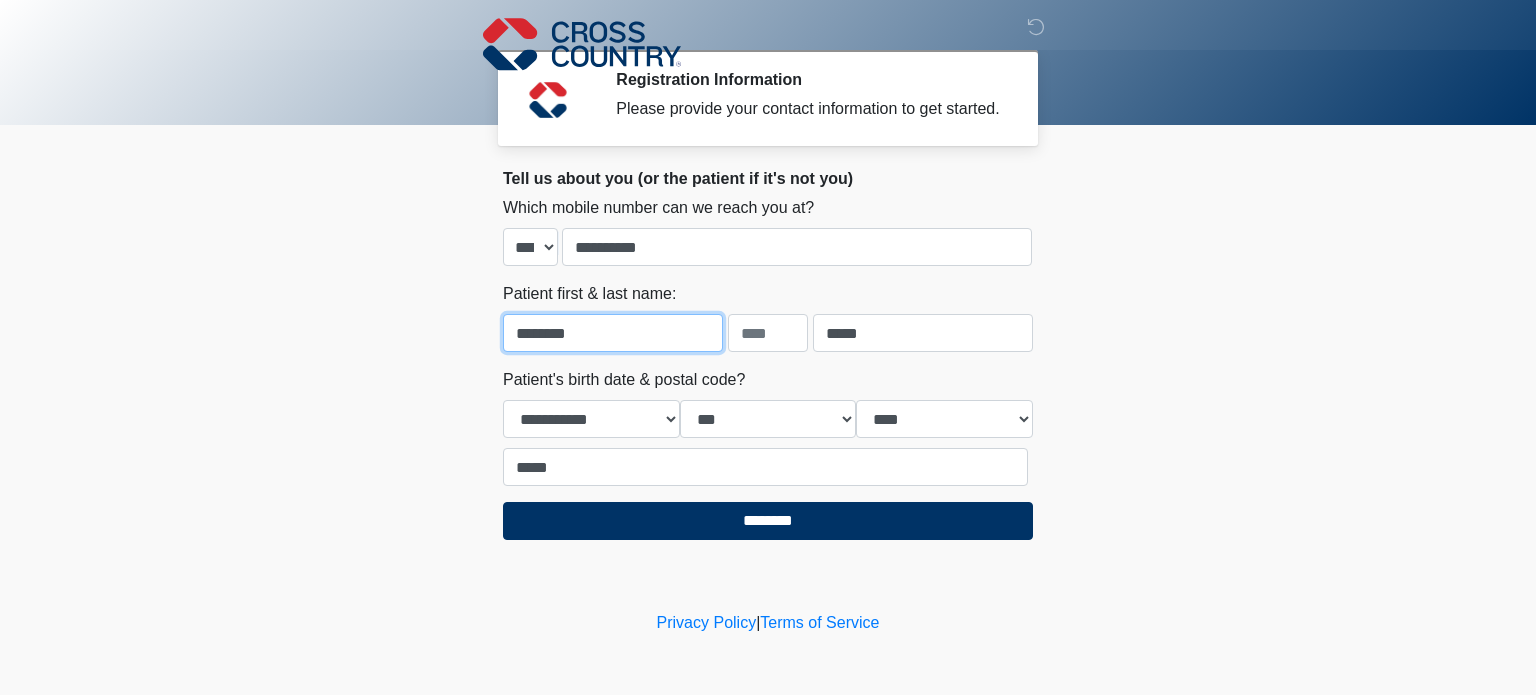 click on "********" at bounding box center [613, 333] 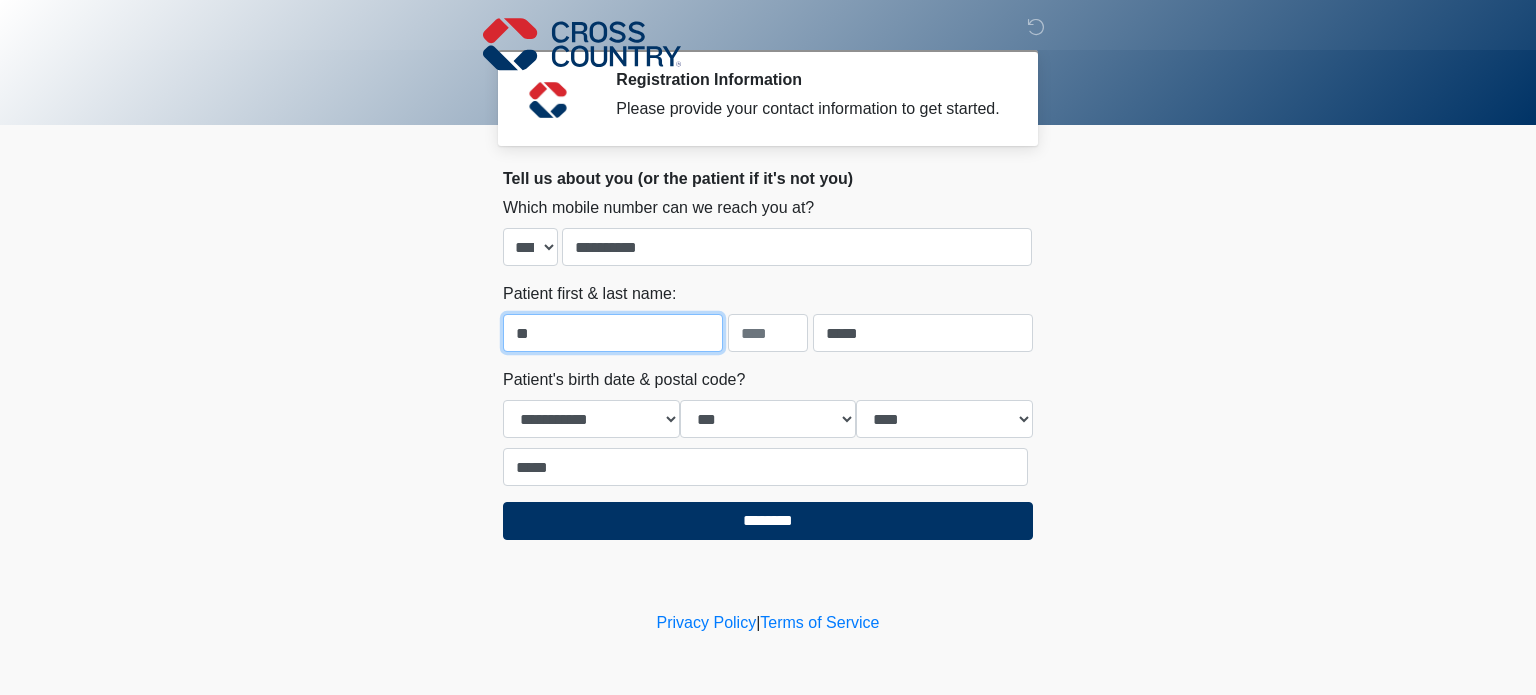 type on "*" 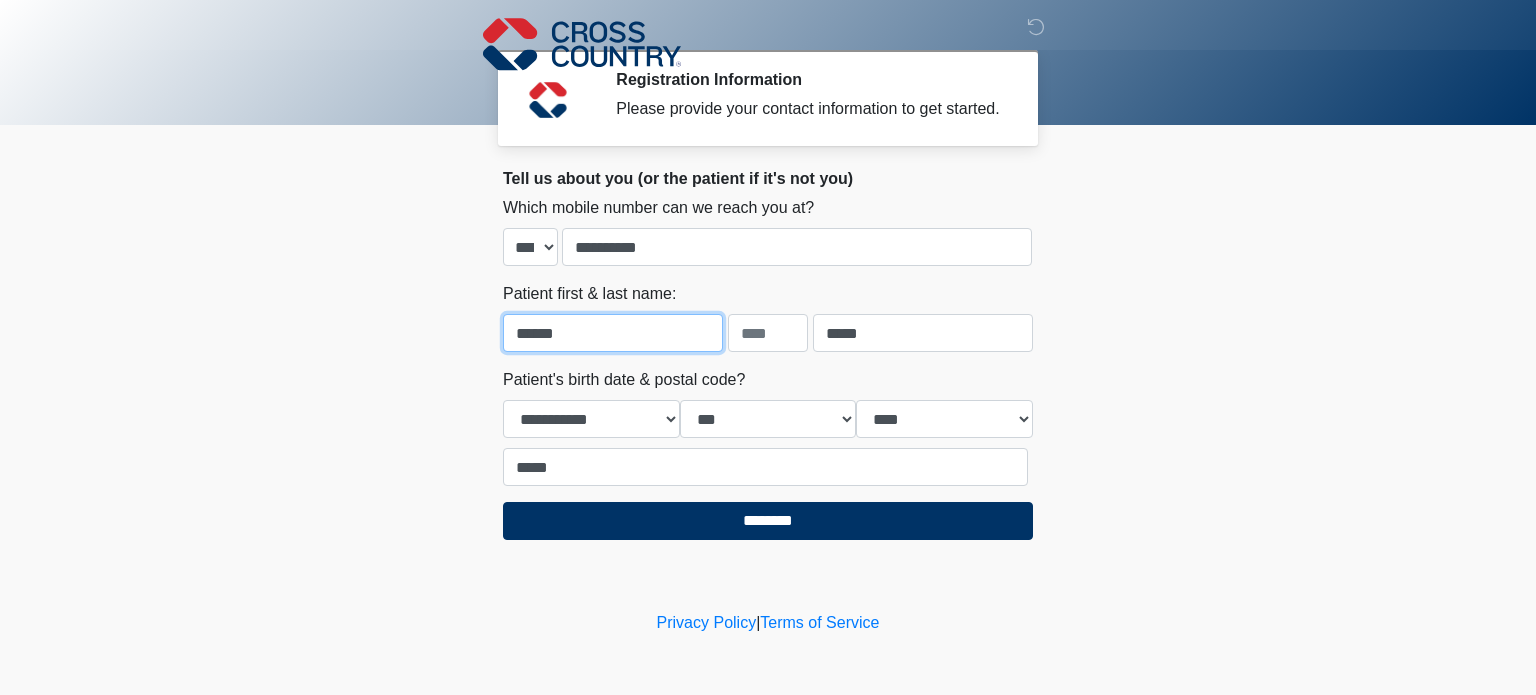 type on "******" 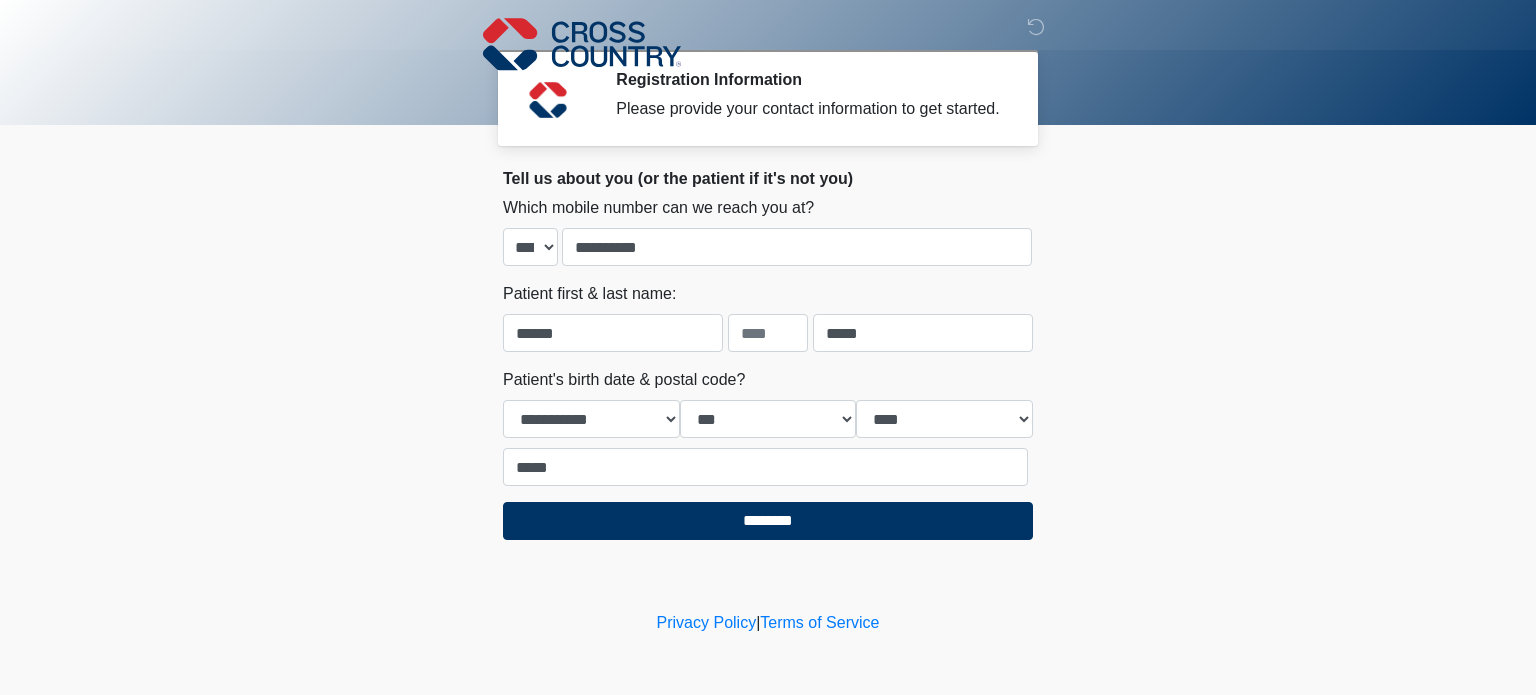 click on "‎ ‎ ‎
Registration Information
Please provide your contact information to get started.
Please connect to Wi-Fi now   Provide us with your contact info  Answer some questions about your medical history  Complete a video call with one of our providers
Cross Country
This is the beginning of your virtual Health Assessment.   ﻿﻿﻿﻿﻿﻿To begin, ﻿﻿﻿﻿﻿﻿﻿﻿﻿﻿﻿﻿﻿﻿﻿﻿﻿﻿ press the continue button below and answer all questions with honesty.
Continue
Please be sure your device is connected to a Wi-Fi Network for quicker service. Otherwise, you may experience connectivity issues with your provider and cause unnecessary delays  ." at bounding box center (768, 347) 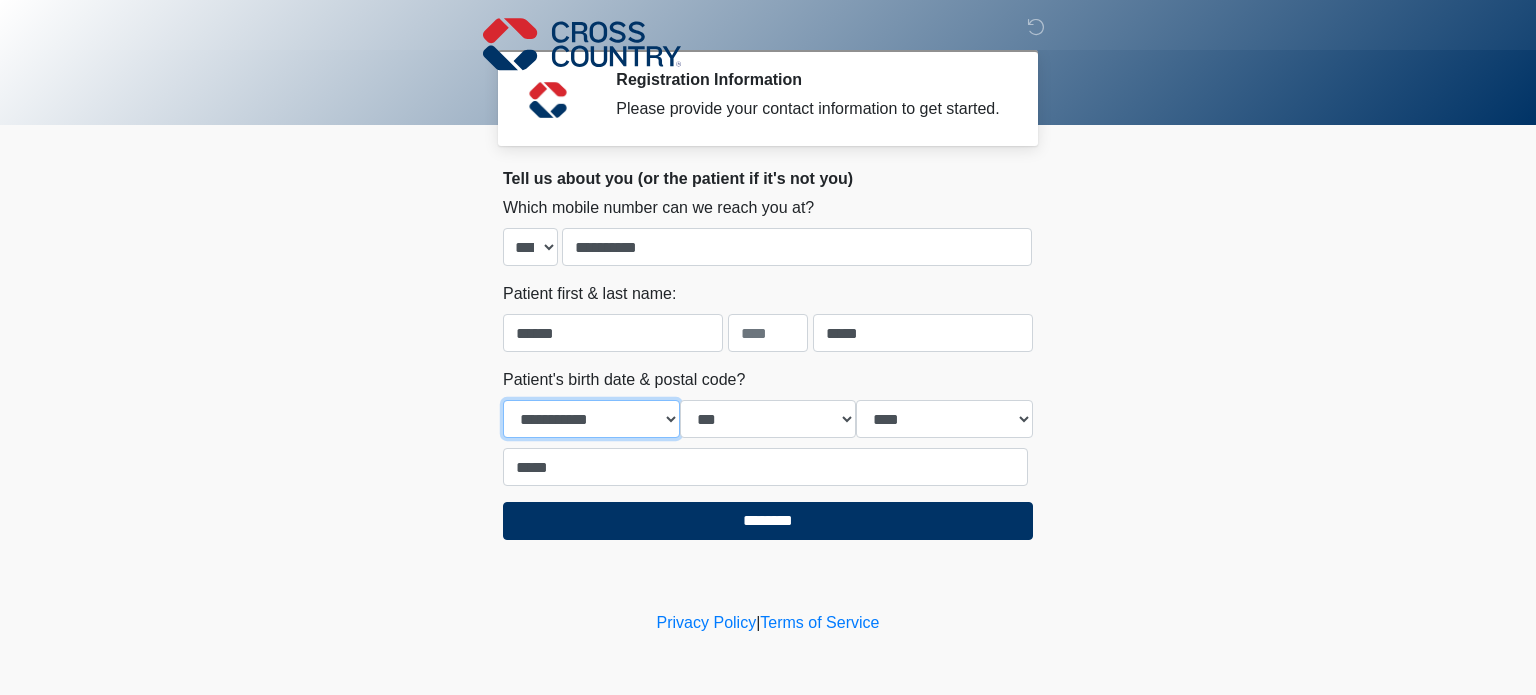click on "**********" at bounding box center [591, 419] 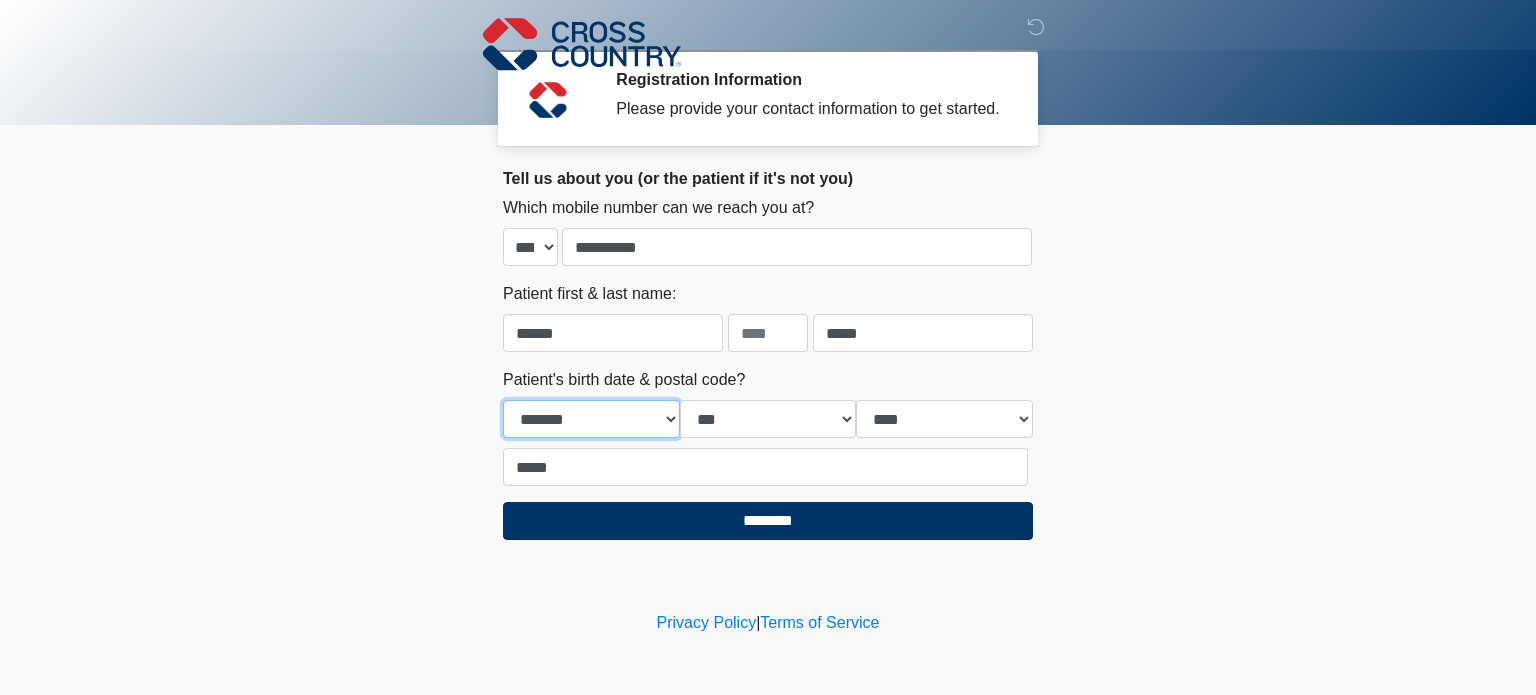 click on "**********" at bounding box center (591, 419) 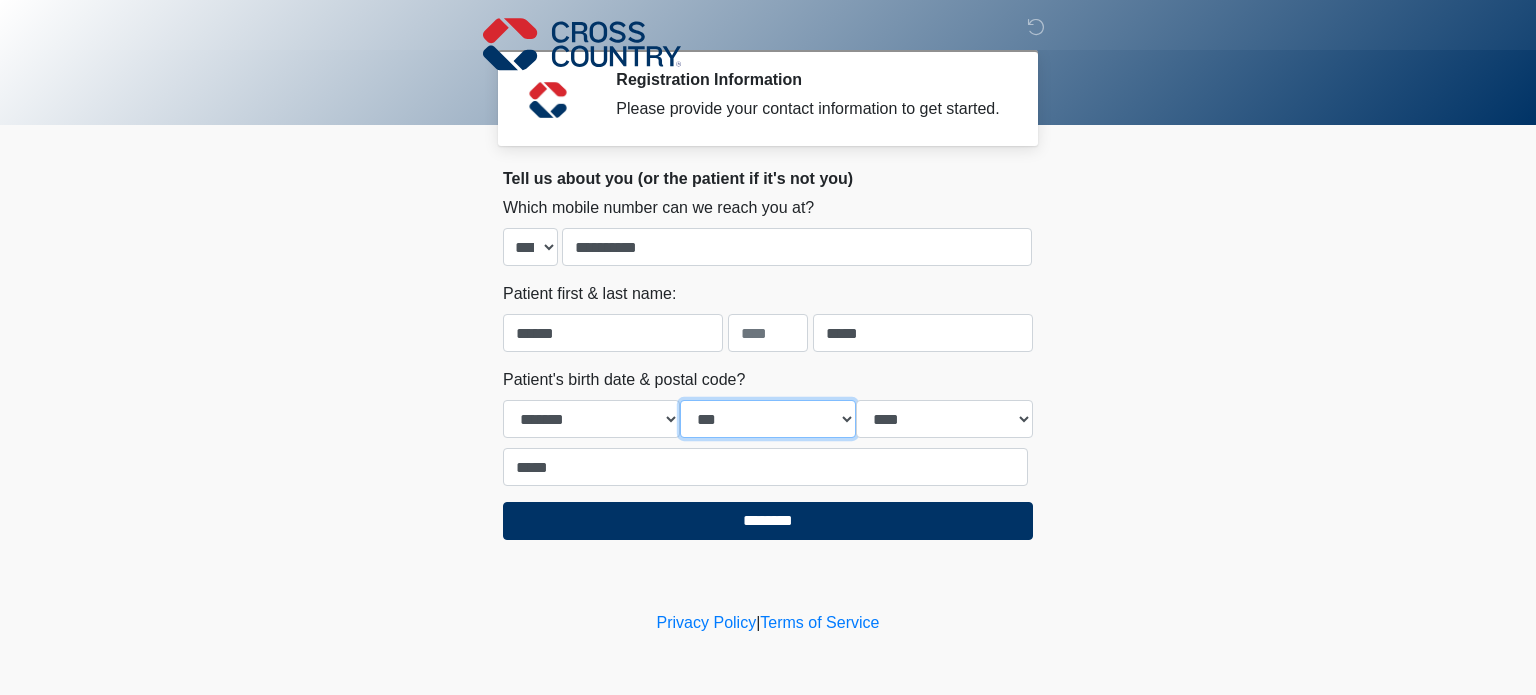 click on "***
*
*
*
*
*
*
*
*
*
**
**
**
**
**
**
**
**
**
**
**
**
**
**
**
**
**
**
**
**
**
**" at bounding box center (768, 419) 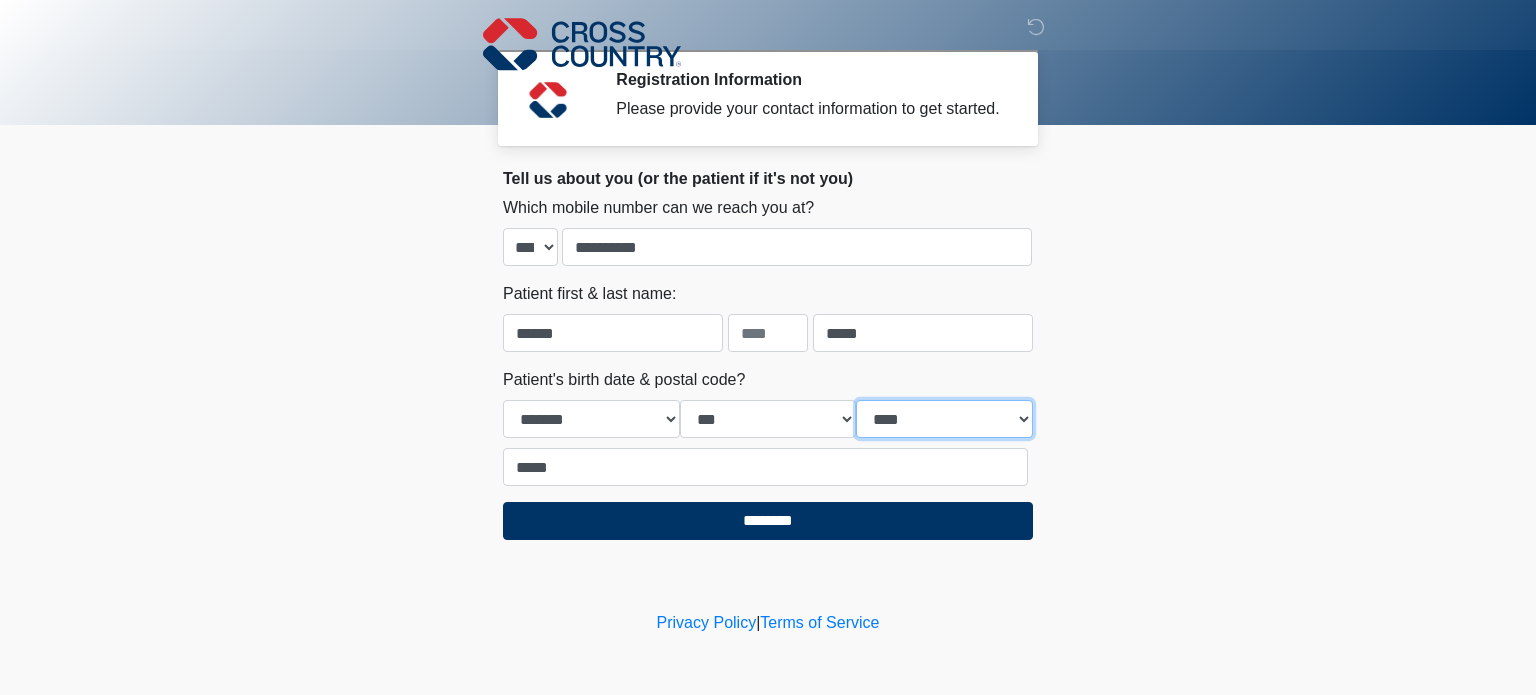 click on "****
****
****
****
****
****
****
****
****
****
****
****
****
****
****
****
****
****
****
****
****
****
****
****
****
****
****
****
****
****
****
****
****
****
****
****
****
****
****
****
****
****
****
****
****
****
****
****
****
****
****
****
****
****
****
****
****
****
****
****
****
****
****
****
****
****
****
****
****
****
****
****
****
****
****
****
****
****
****
****
****
****
****
****
****
****
****
****
****
****
****
****
****
****
****
****
****
****
****
****
****
****" at bounding box center (944, 419) 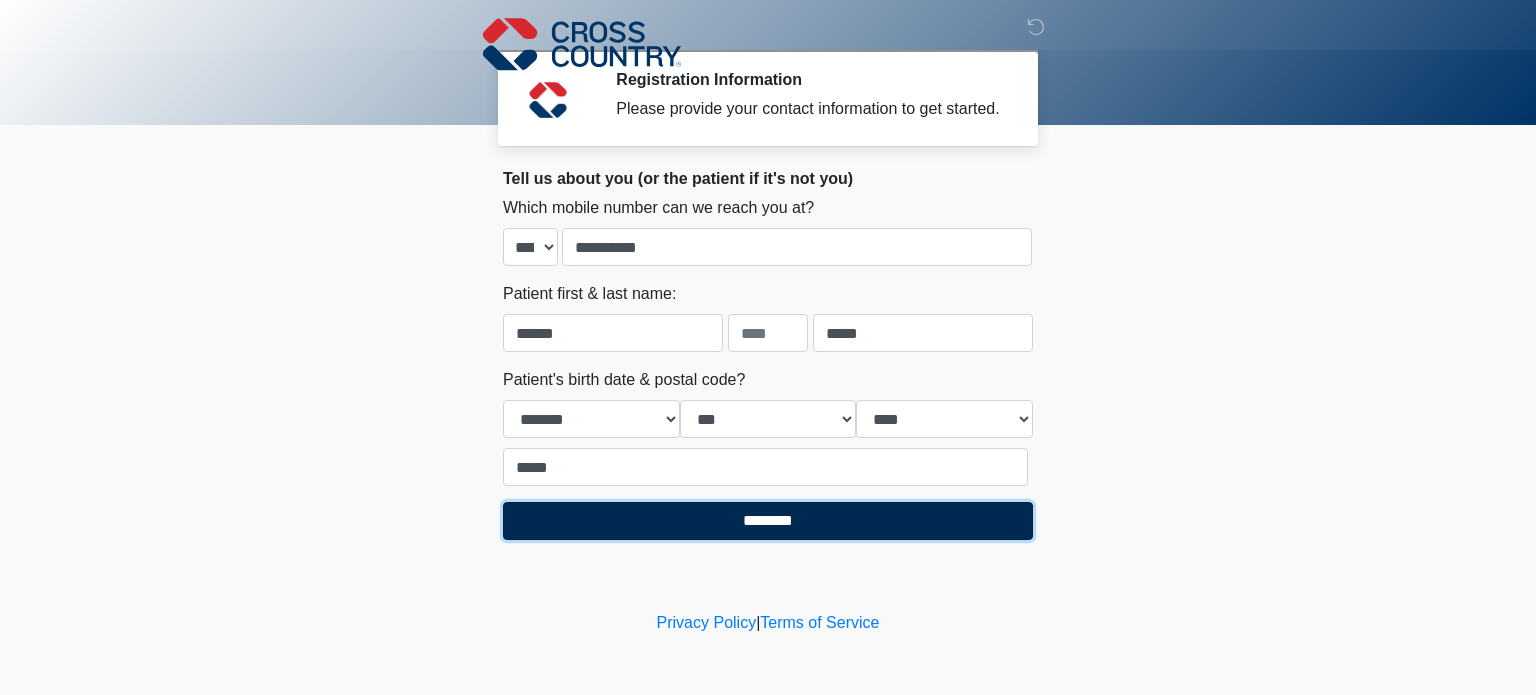click on "********" at bounding box center [768, 521] 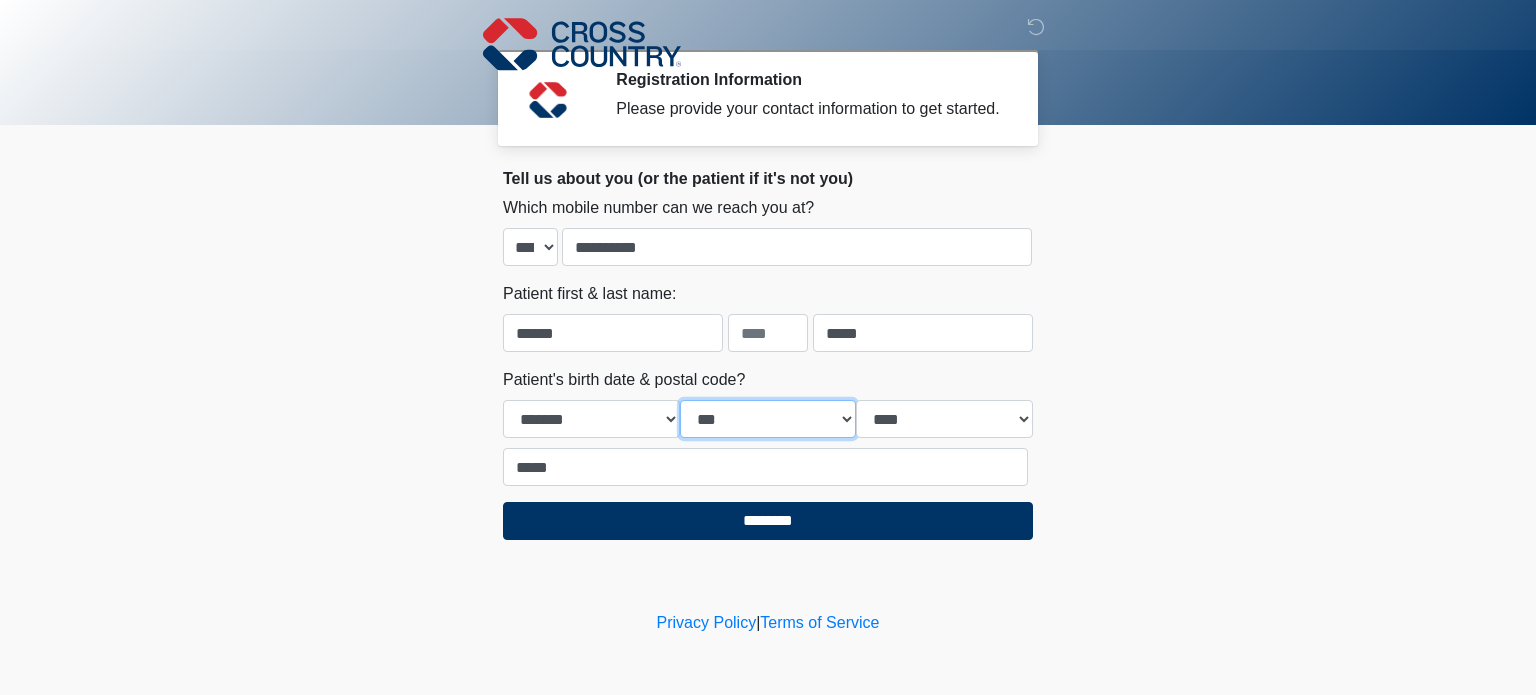 click on "***
*
*
*
*
*
*
*
*
*
**
**
**
**
**
**
**
**
**
**
**
**
**
**
**
**
**
**
**
**
**
**" at bounding box center [768, 419] 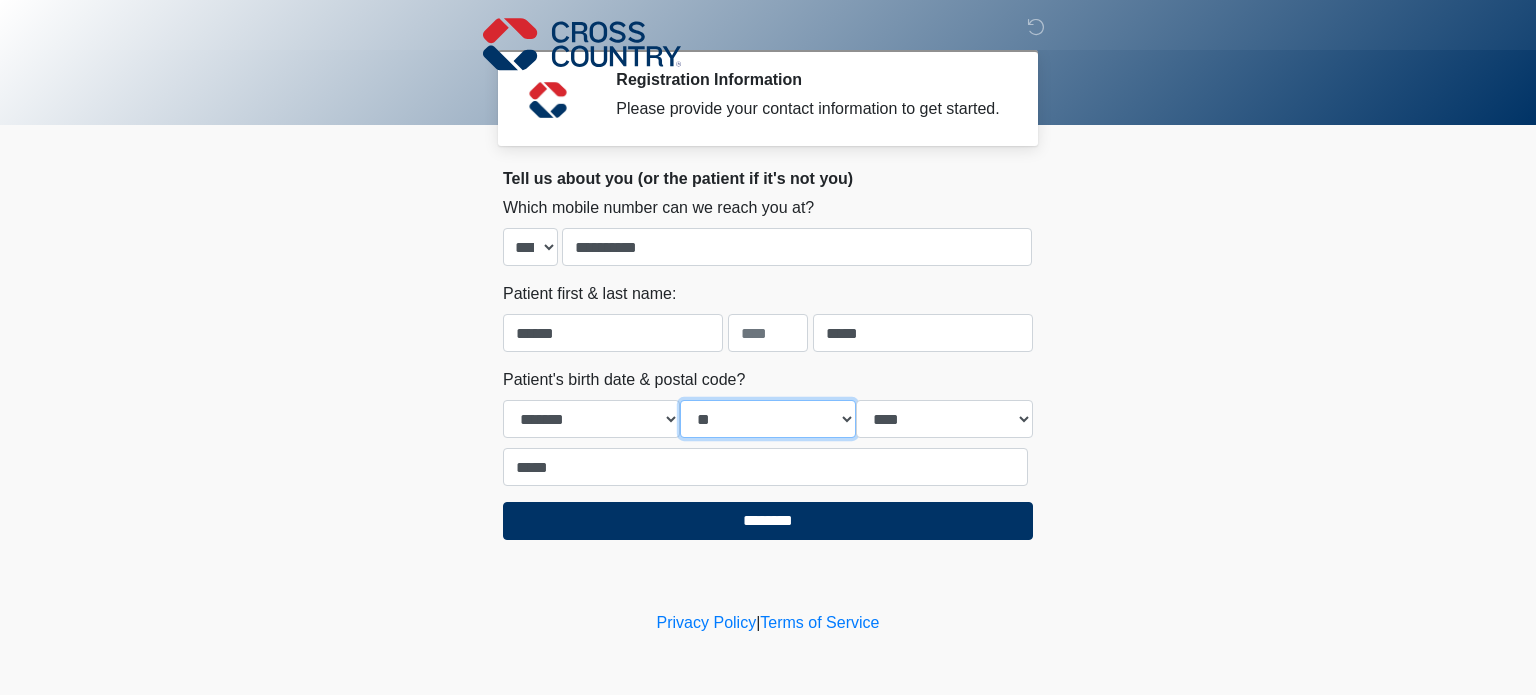 click on "***
*
*
*
*
*
*
*
*
*
**
**
**
**
**
**
**
**
**
**
**
**
**
**
**
**
**
**
**
**
**
**" at bounding box center (768, 419) 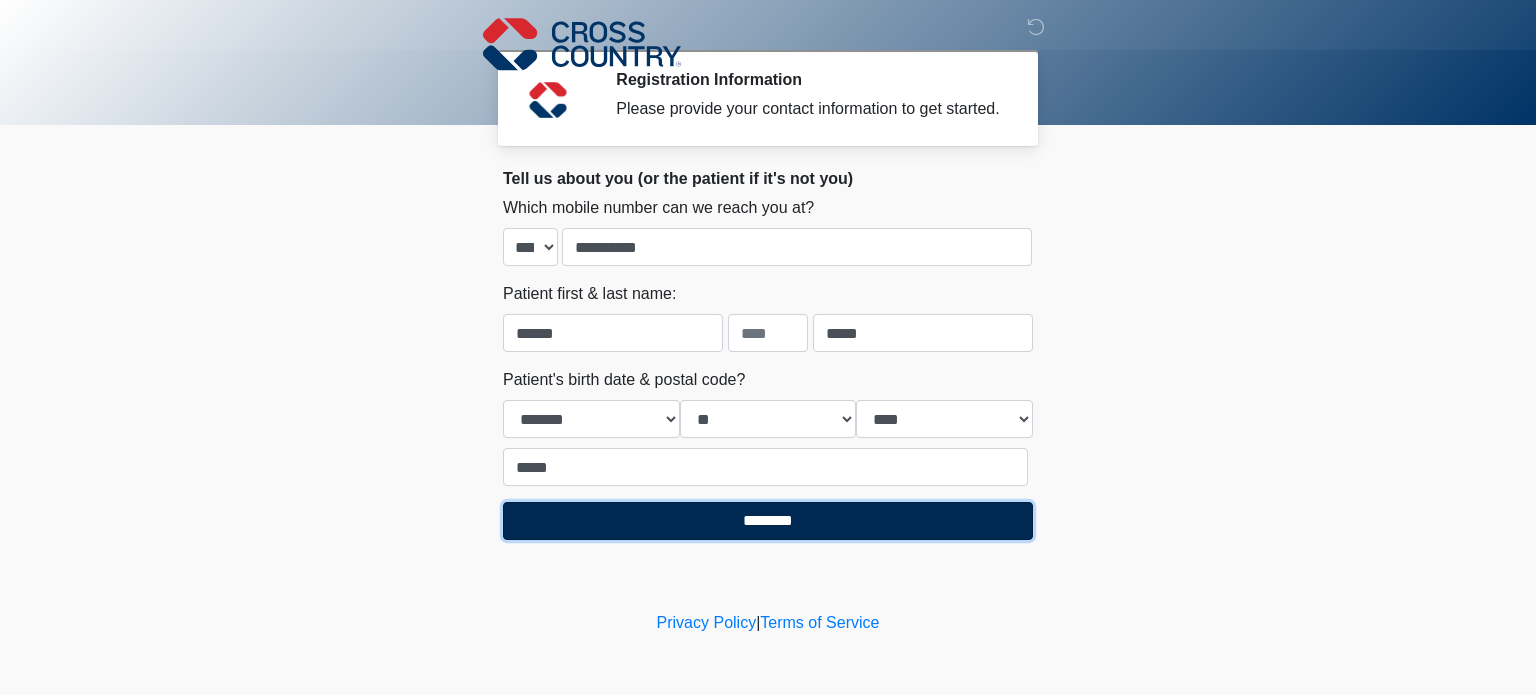 click on "********" at bounding box center (768, 521) 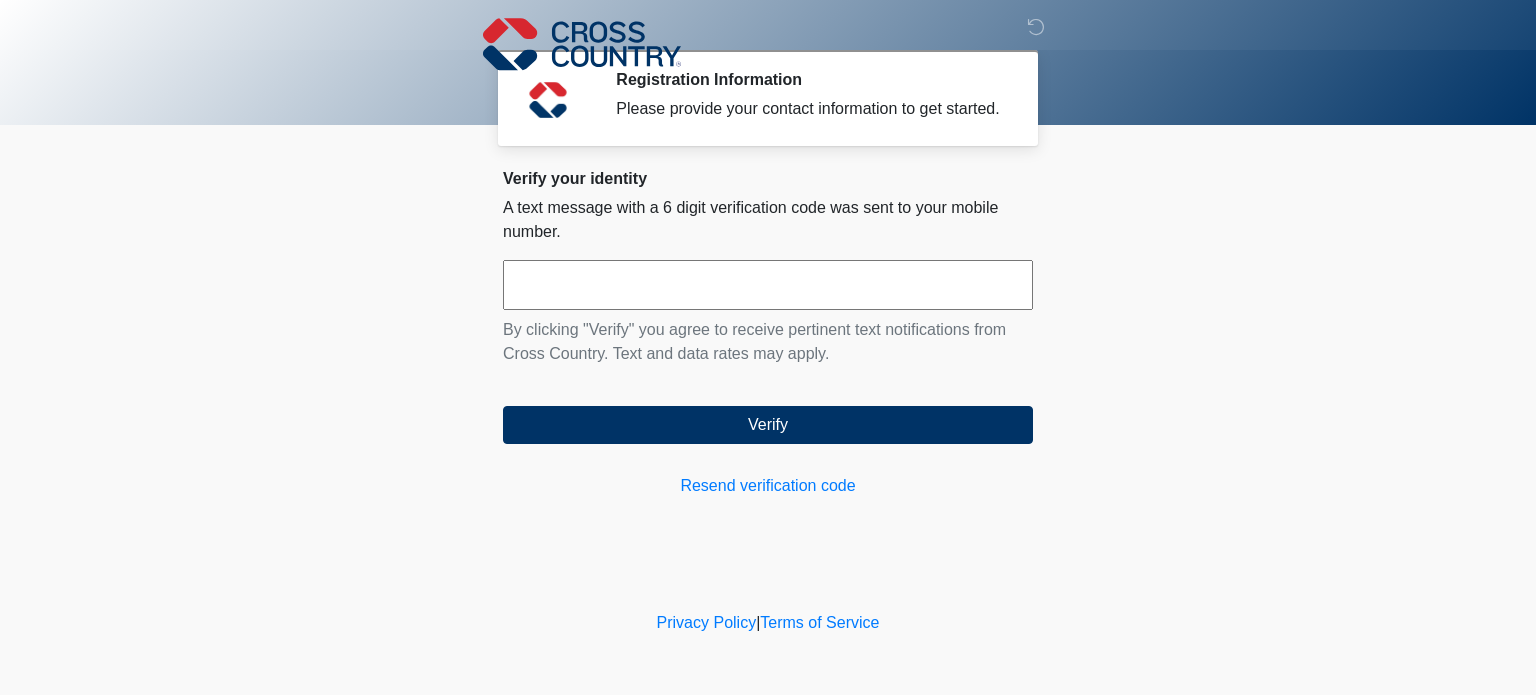 click on "**********" at bounding box center (768, 341) 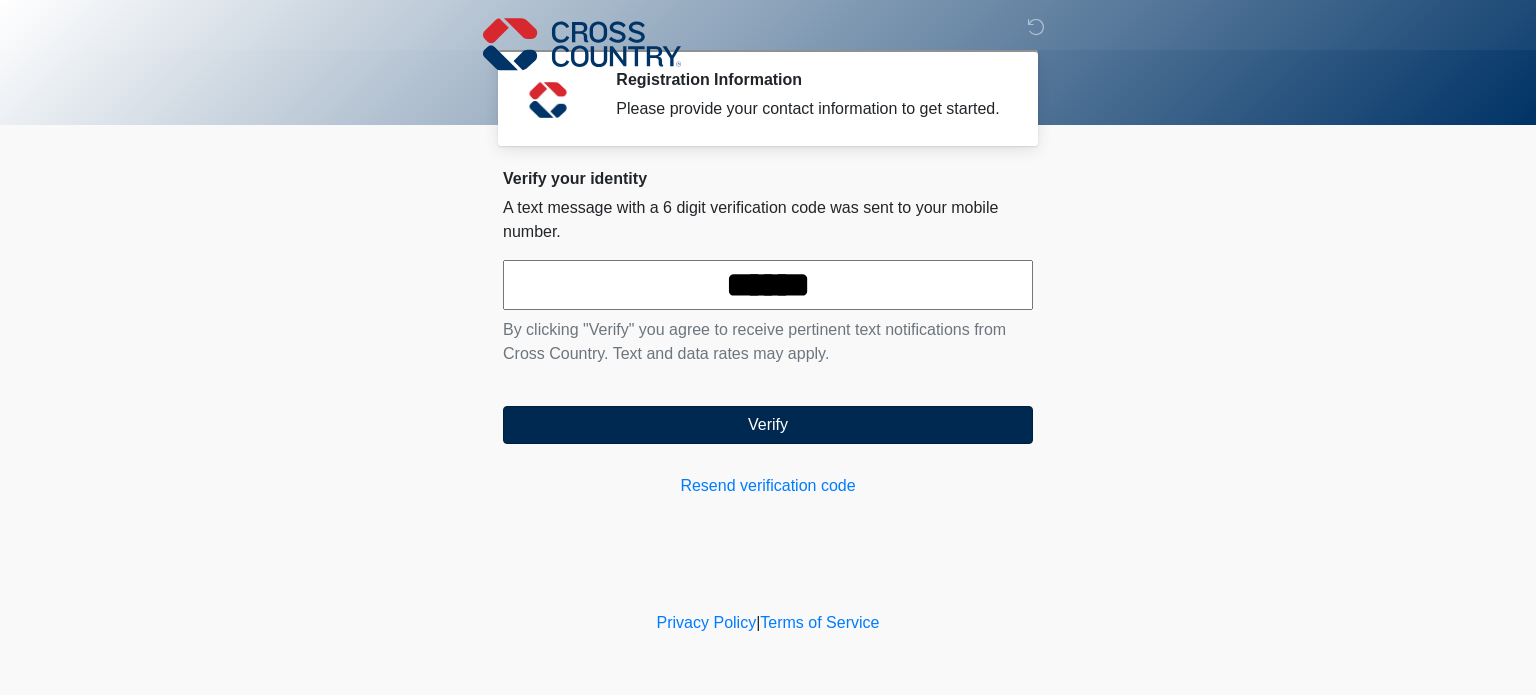 type on "******" 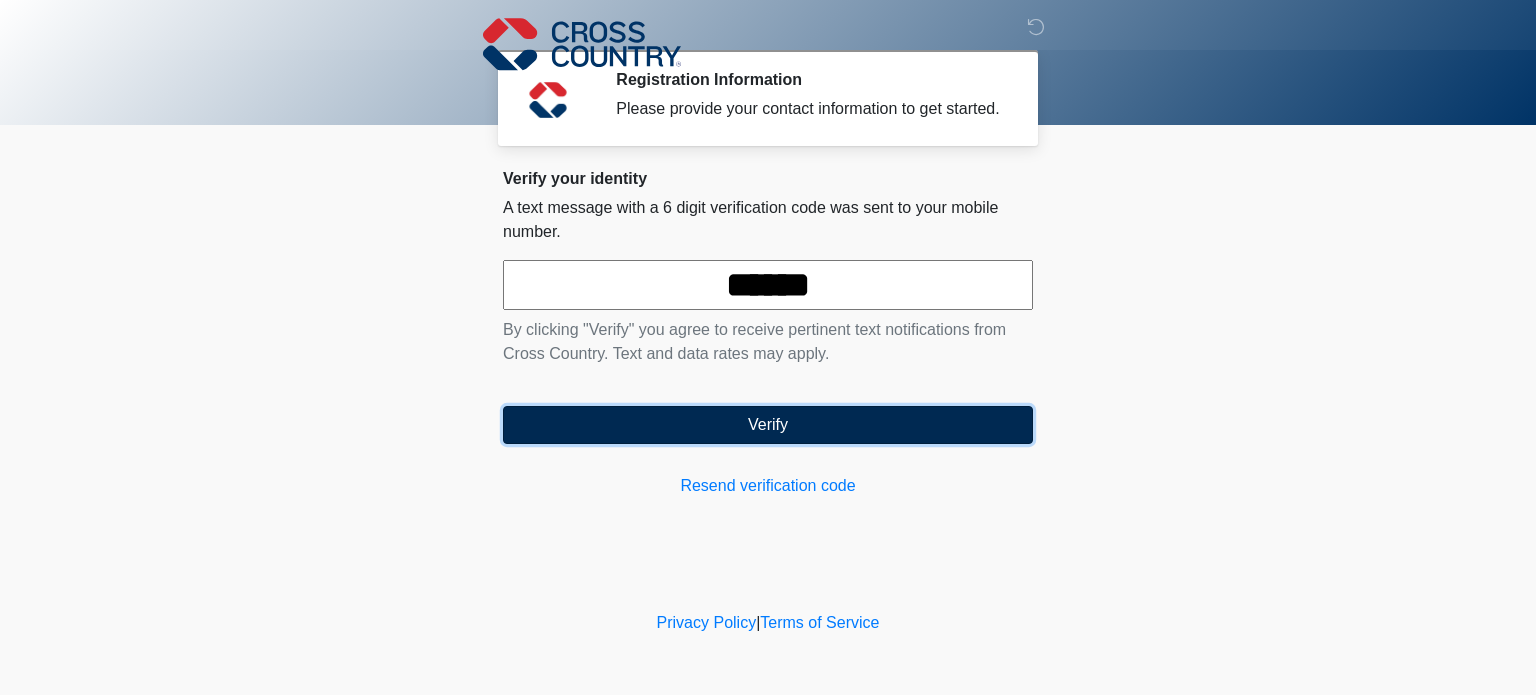 click on "Verify" at bounding box center (768, 425) 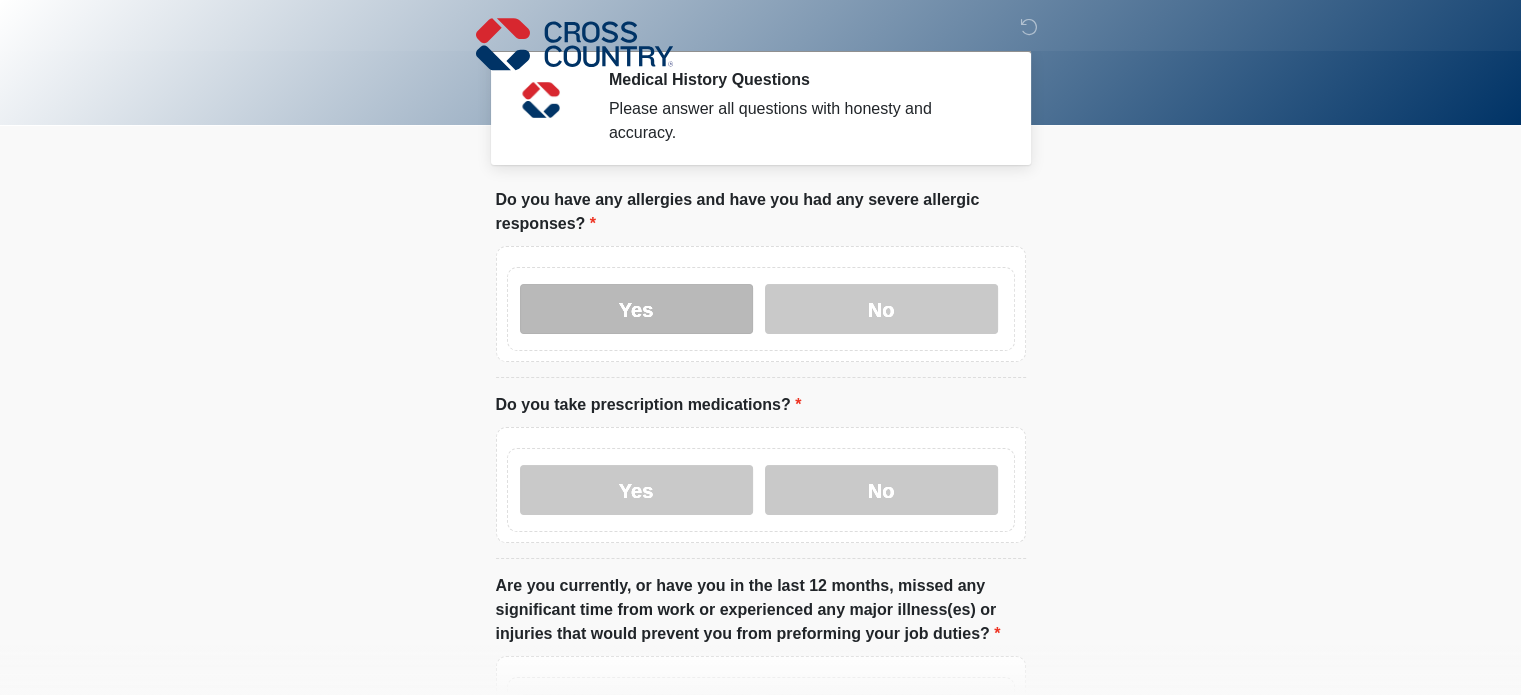 click on "Yes" at bounding box center [636, 309] 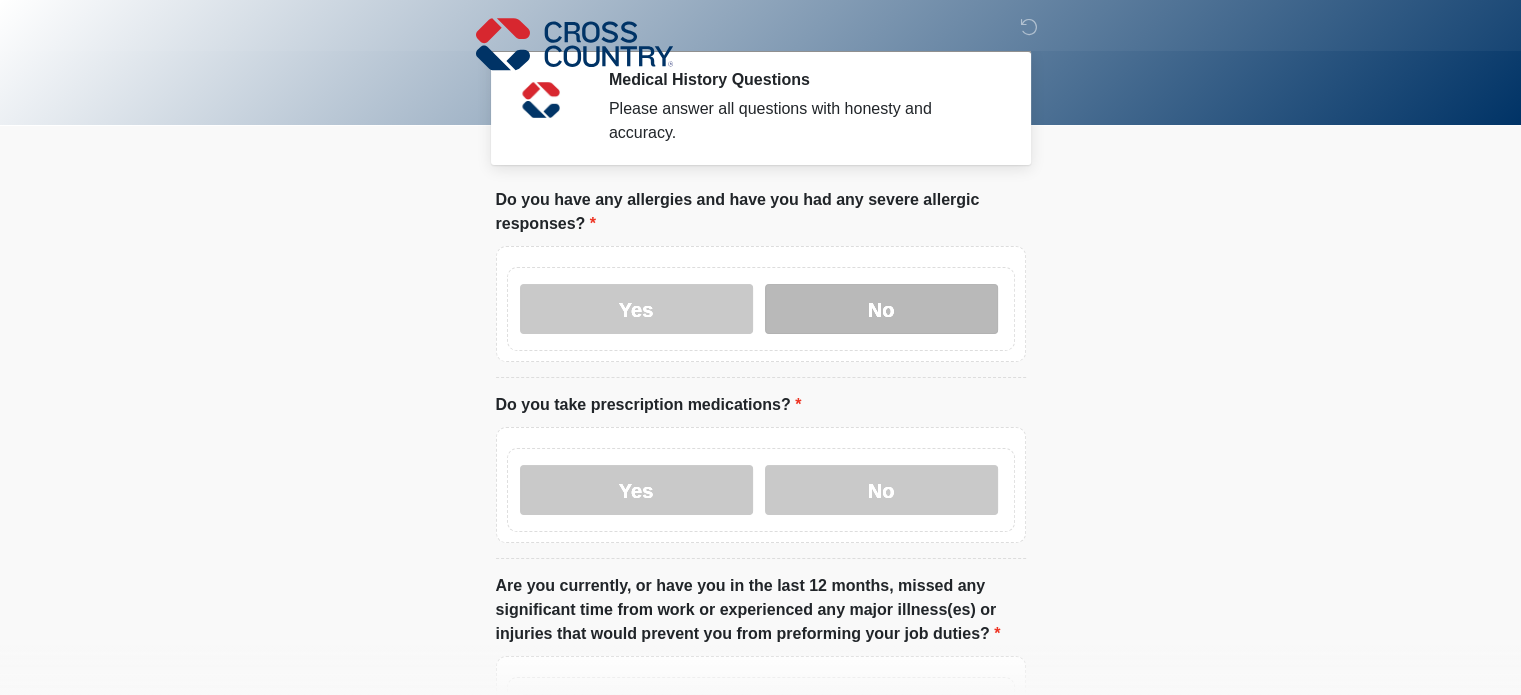 click on "No" at bounding box center [881, 309] 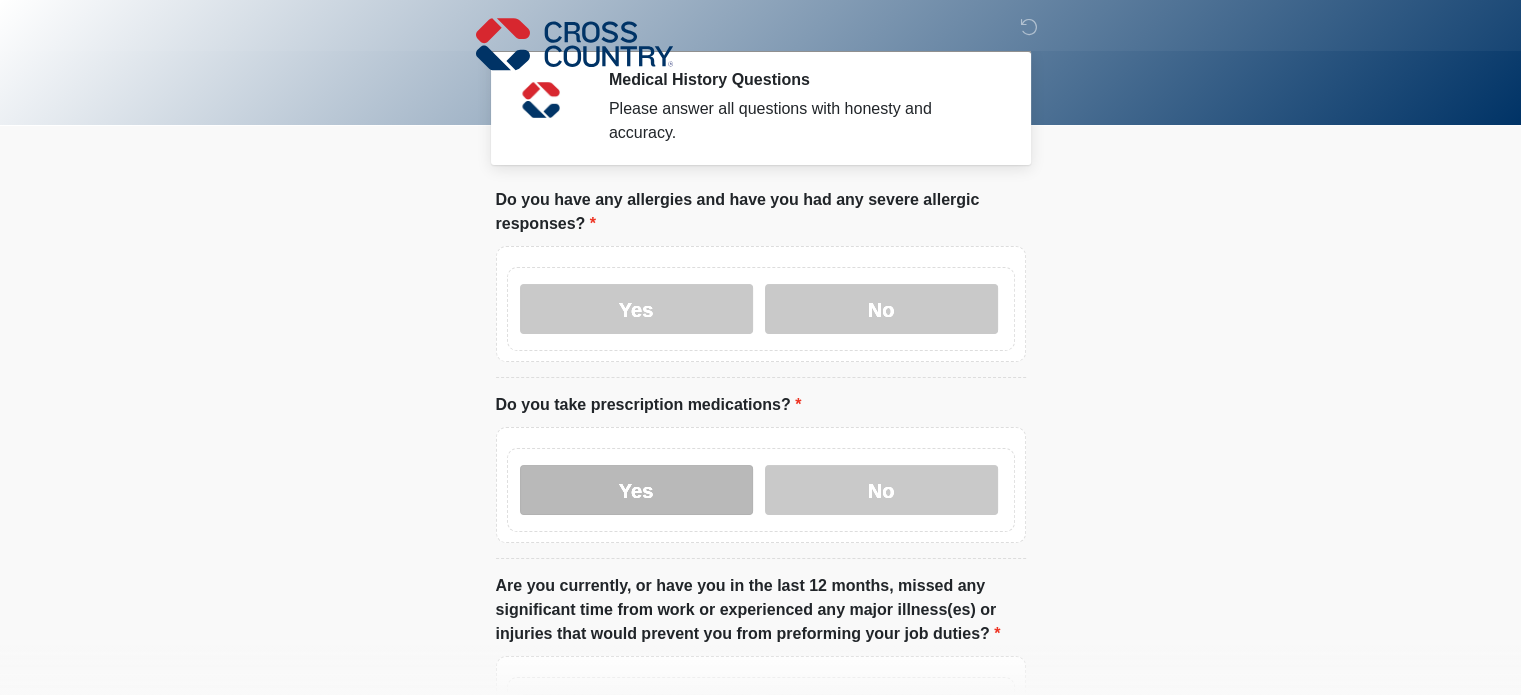 click on "Yes" at bounding box center [636, 490] 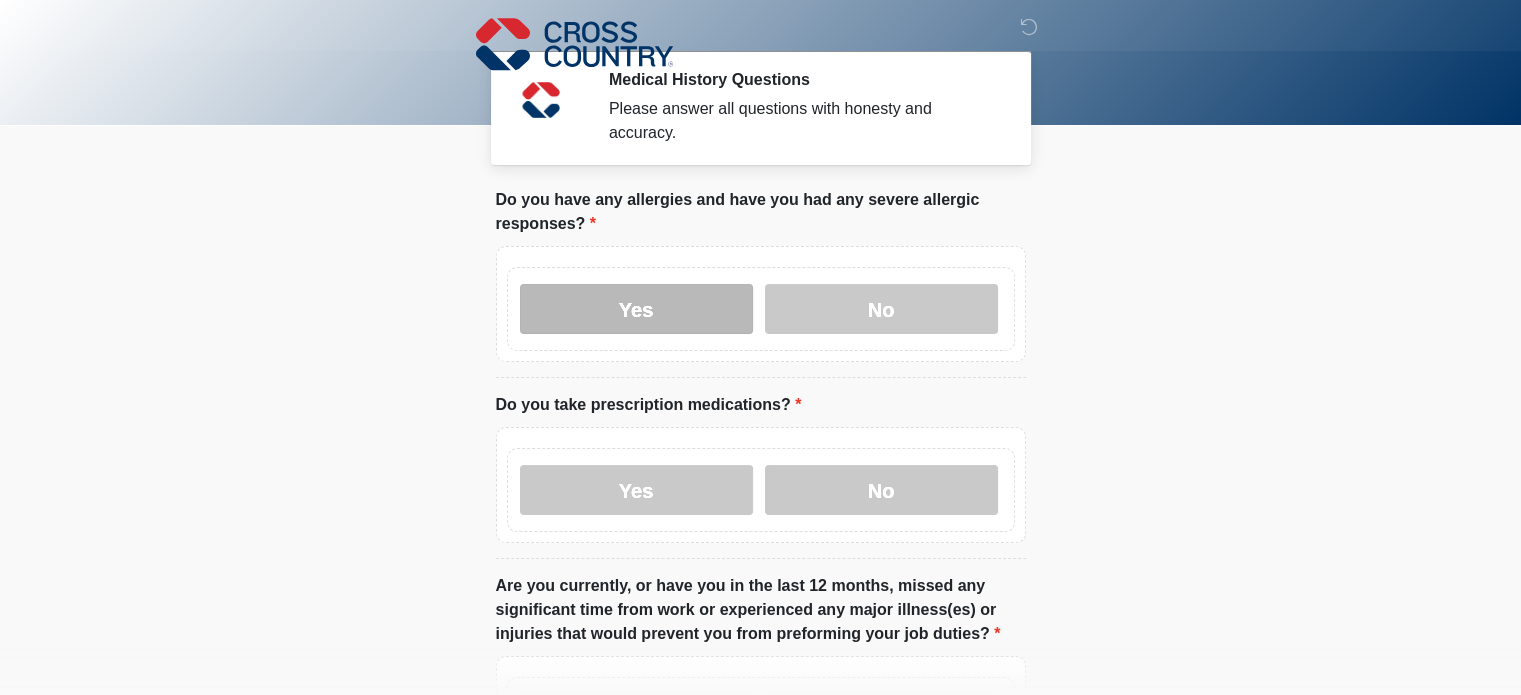 click on "Yes" at bounding box center [636, 309] 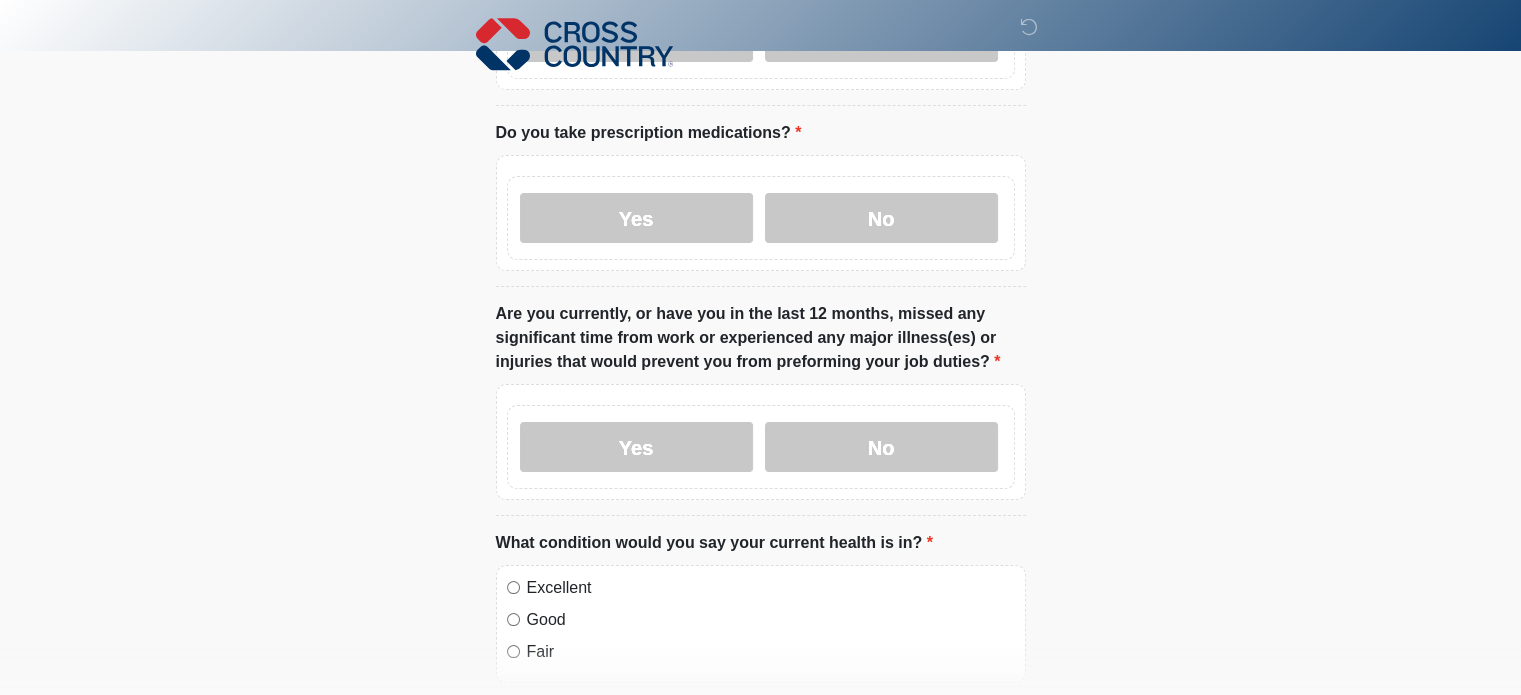 scroll, scrollTop: 269, scrollLeft: 0, axis: vertical 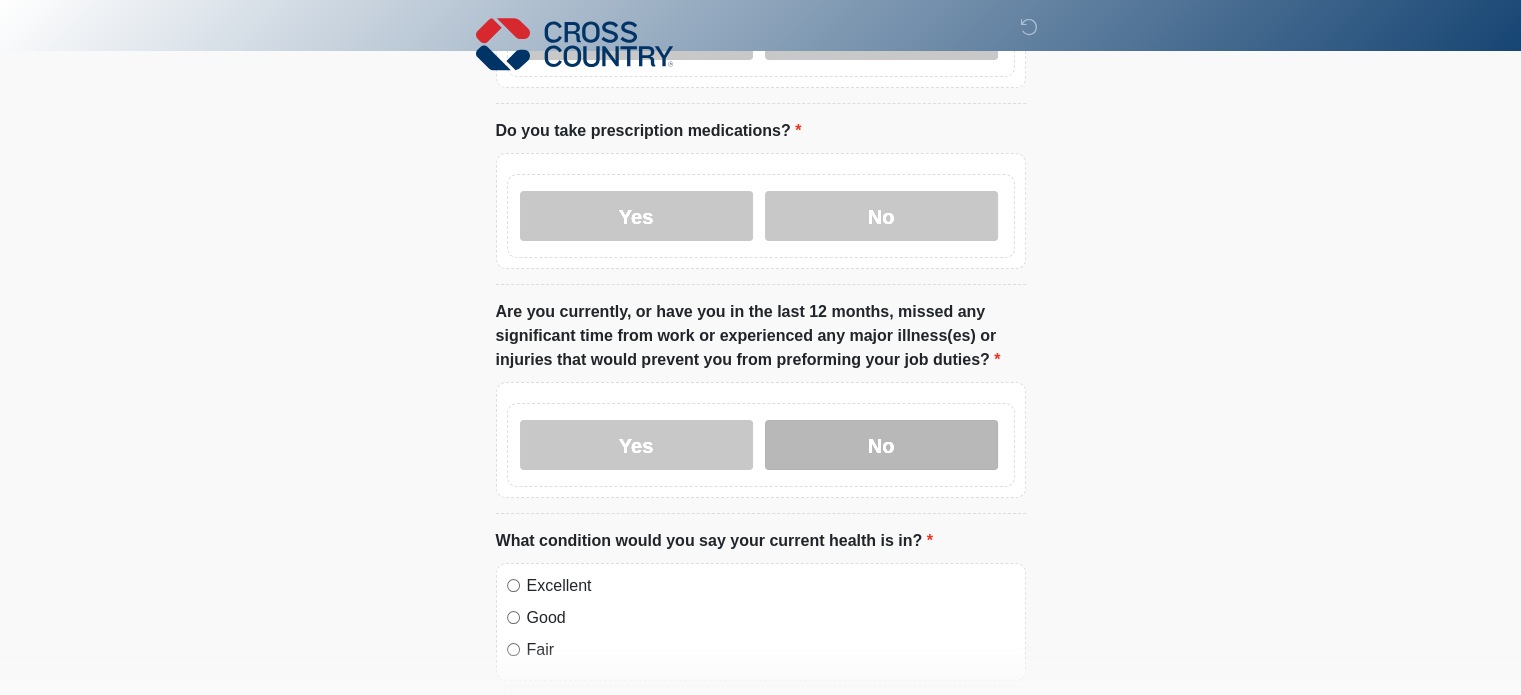 click on "No" at bounding box center (881, 445) 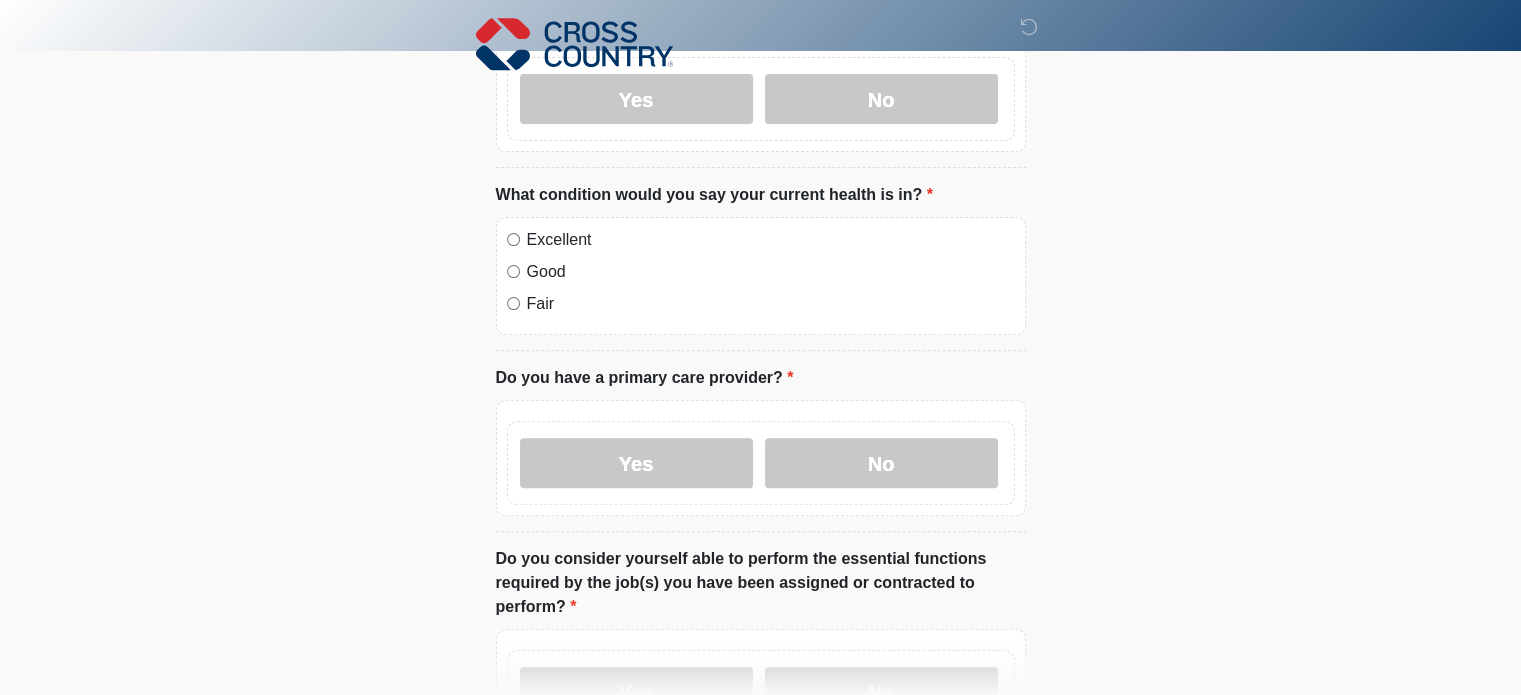 scroll, scrollTop: 616, scrollLeft: 0, axis: vertical 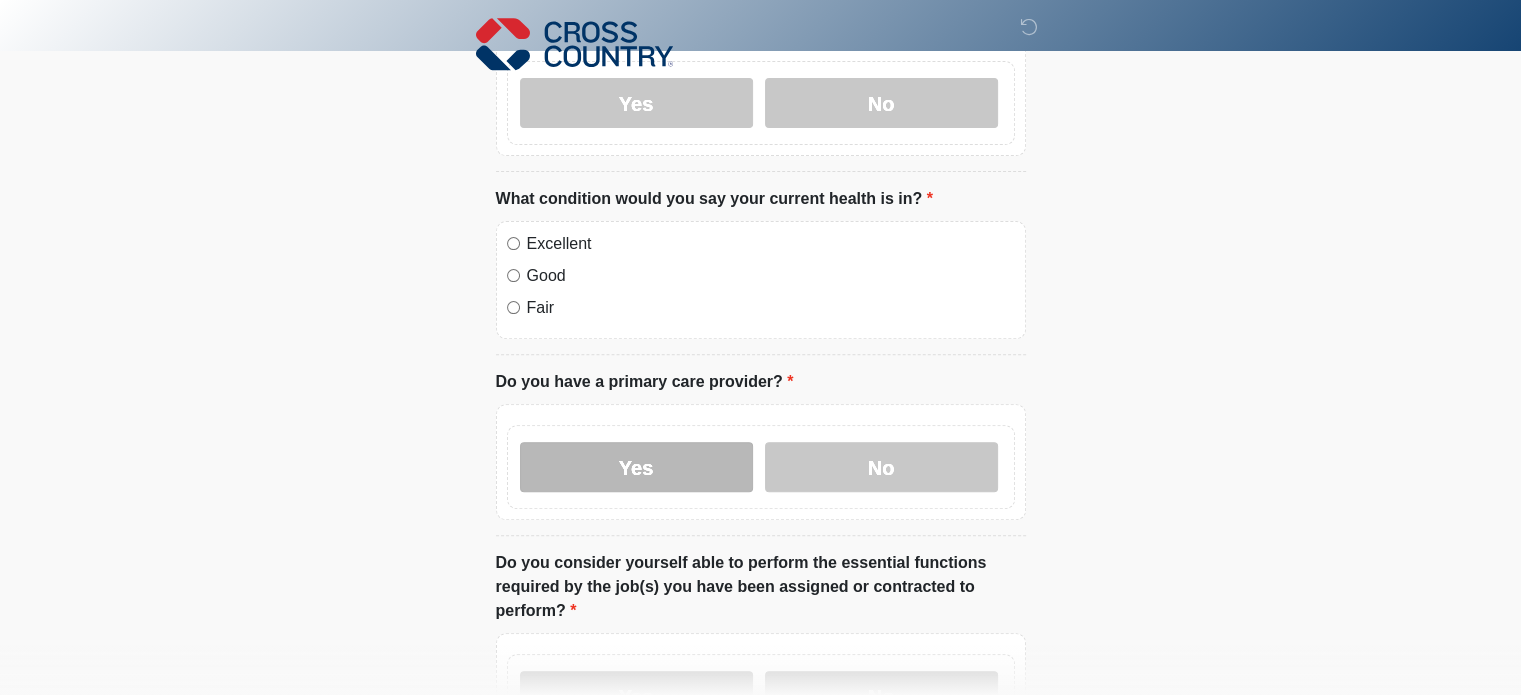 click on "Yes" at bounding box center (636, 467) 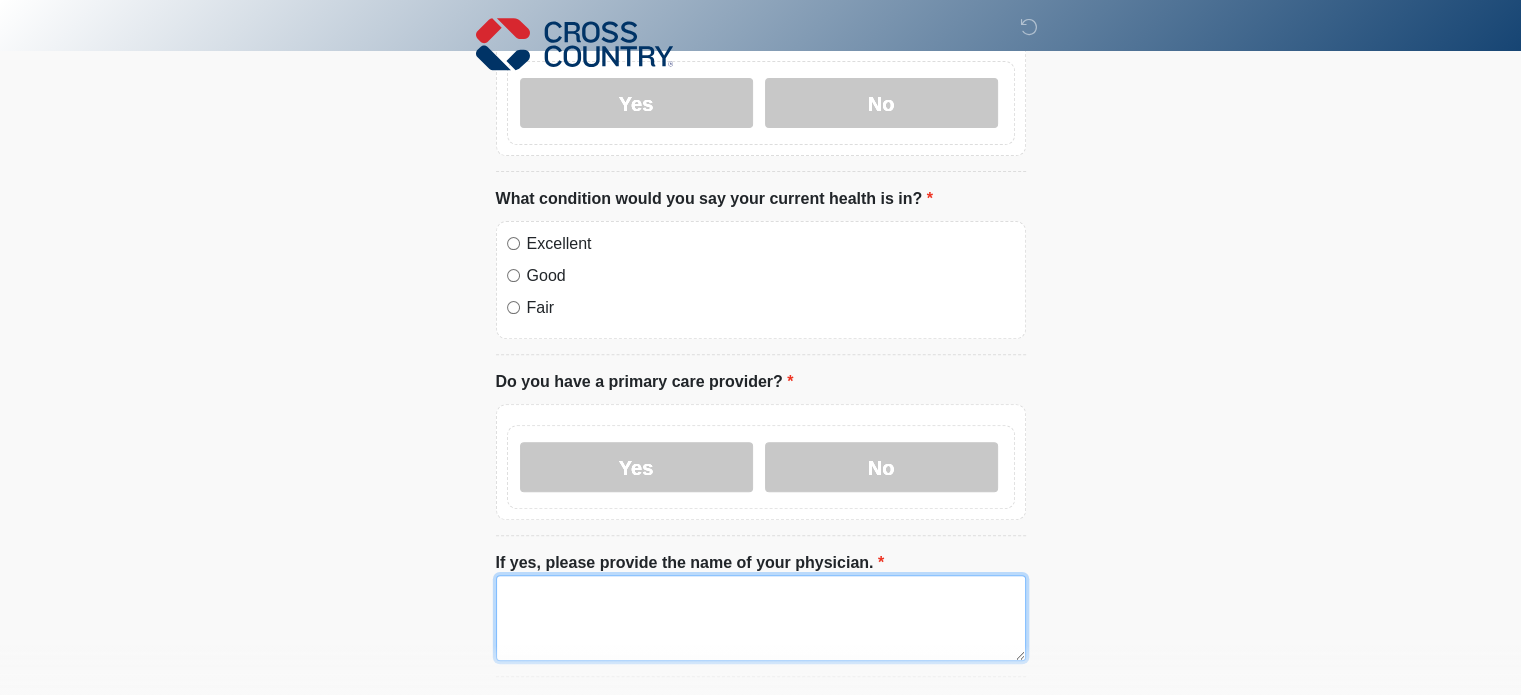 click on "If yes, please provide the name of your physician." at bounding box center [761, 618] 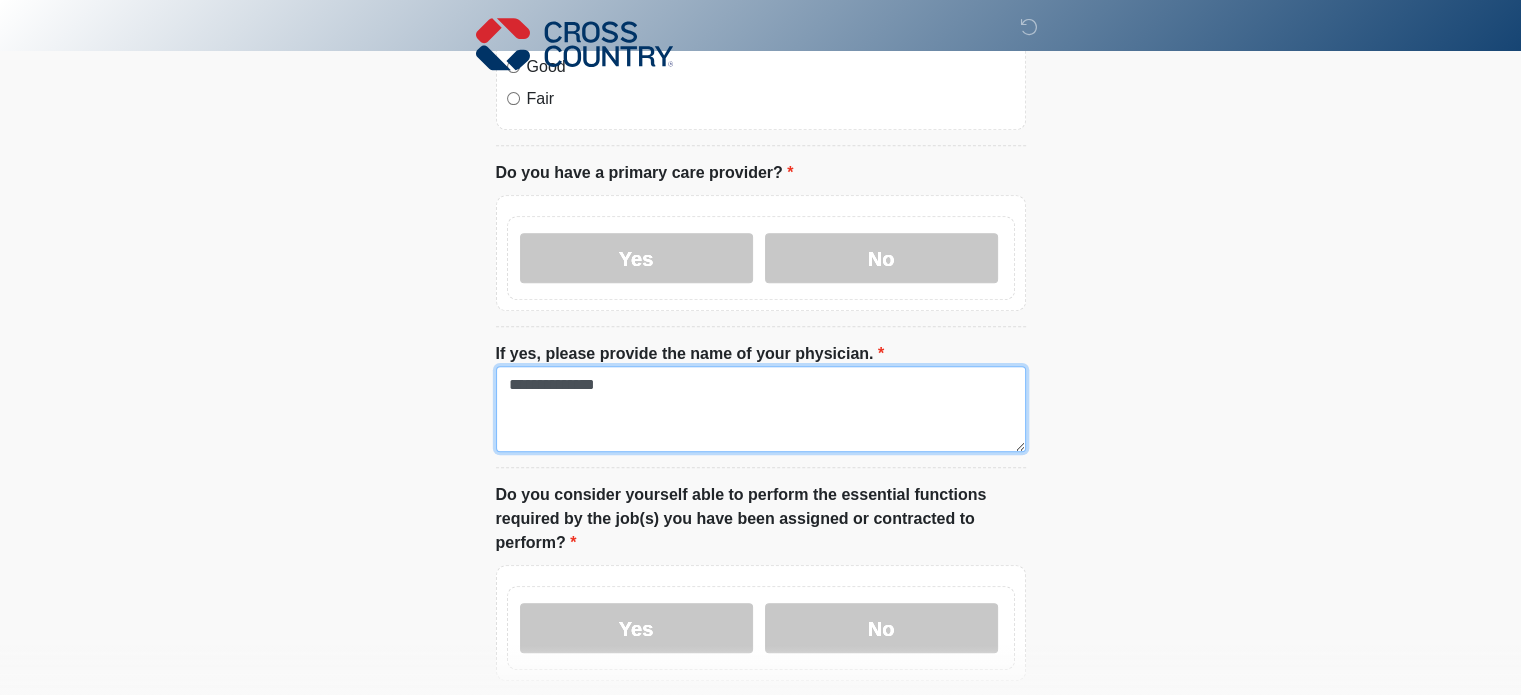scroll, scrollTop: 908, scrollLeft: 0, axis: vertical 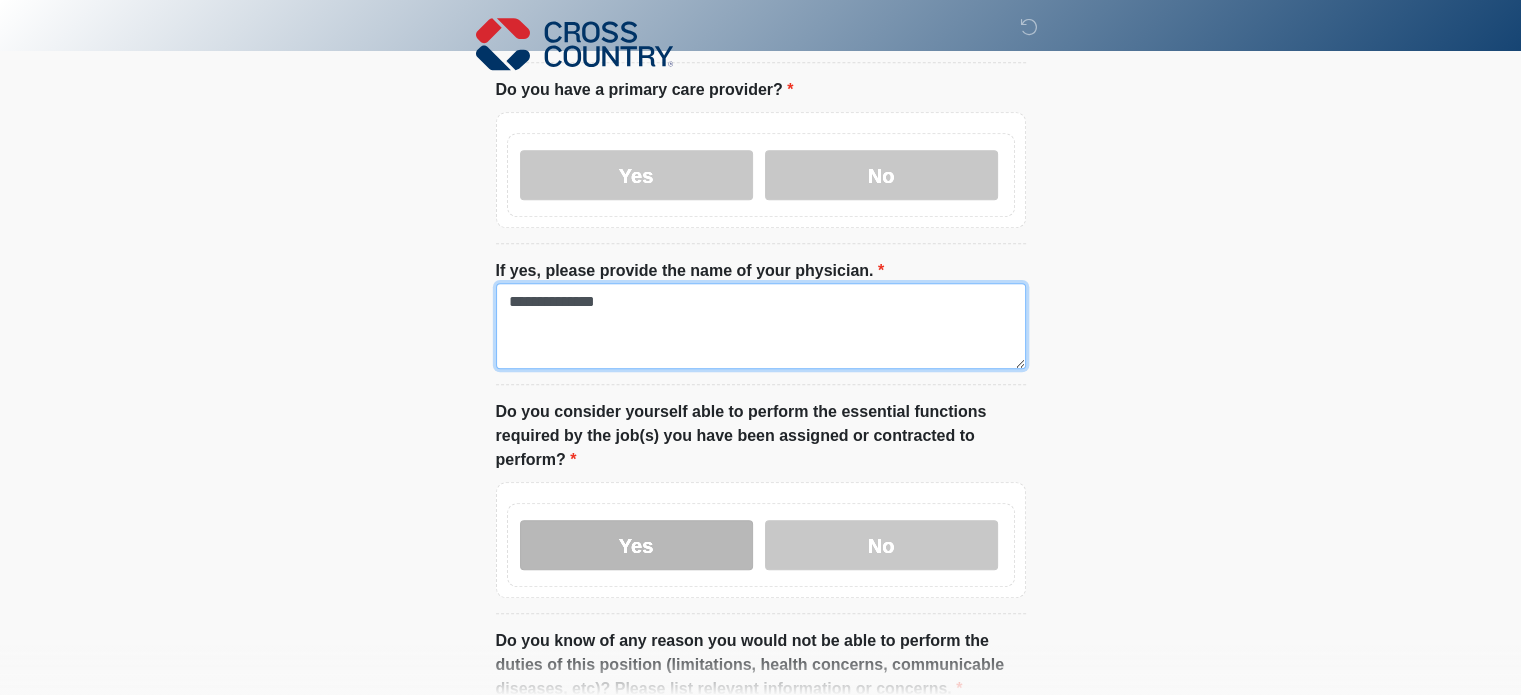 type on "**********" 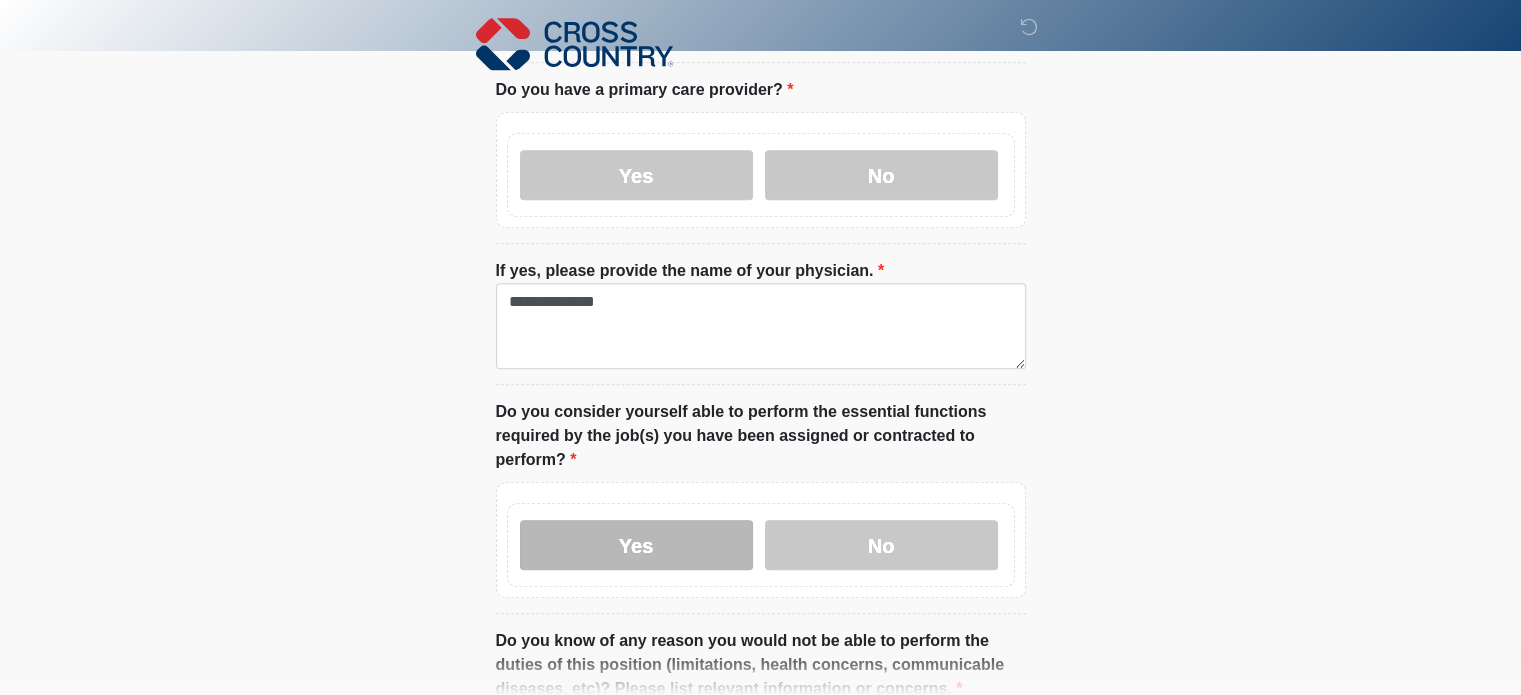 click on "Yes" at bounding box center [636, 545] 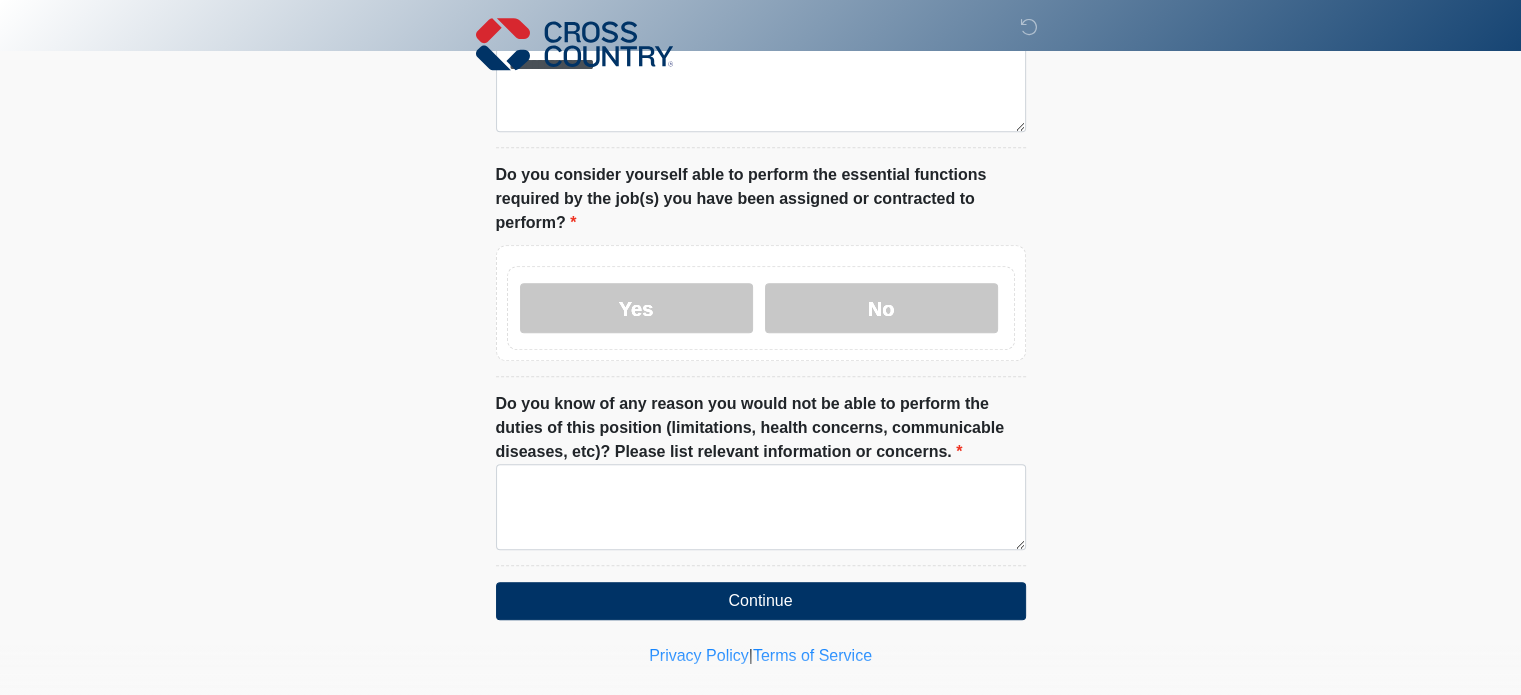 scroll, scrollTop: 1152, scrollLeft: 0, axis: vertical 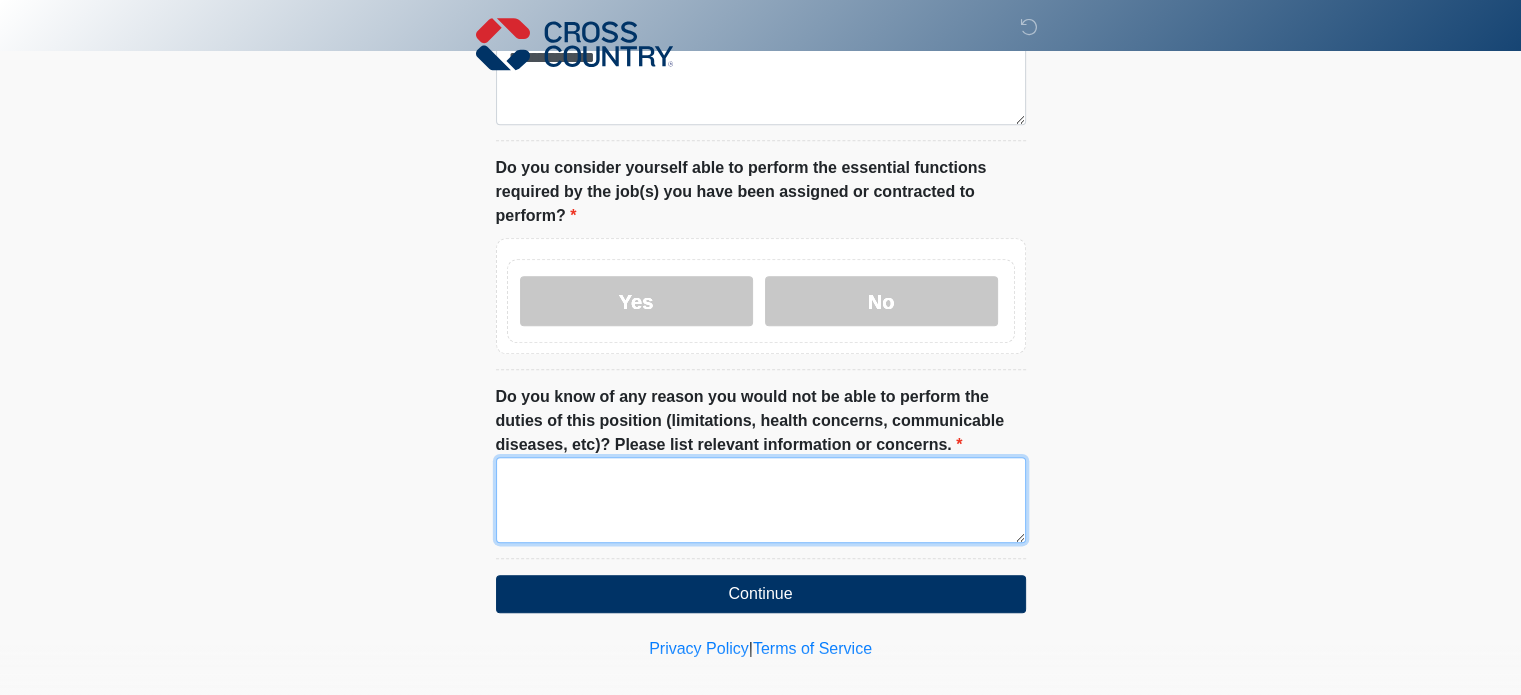 click on "Do you know of any reason you would not be able to perform the duties of this position (limitations, health concerns, communicable diseases, etc)?  Please list relevant information or concerns." at bounding box center [761, 500] 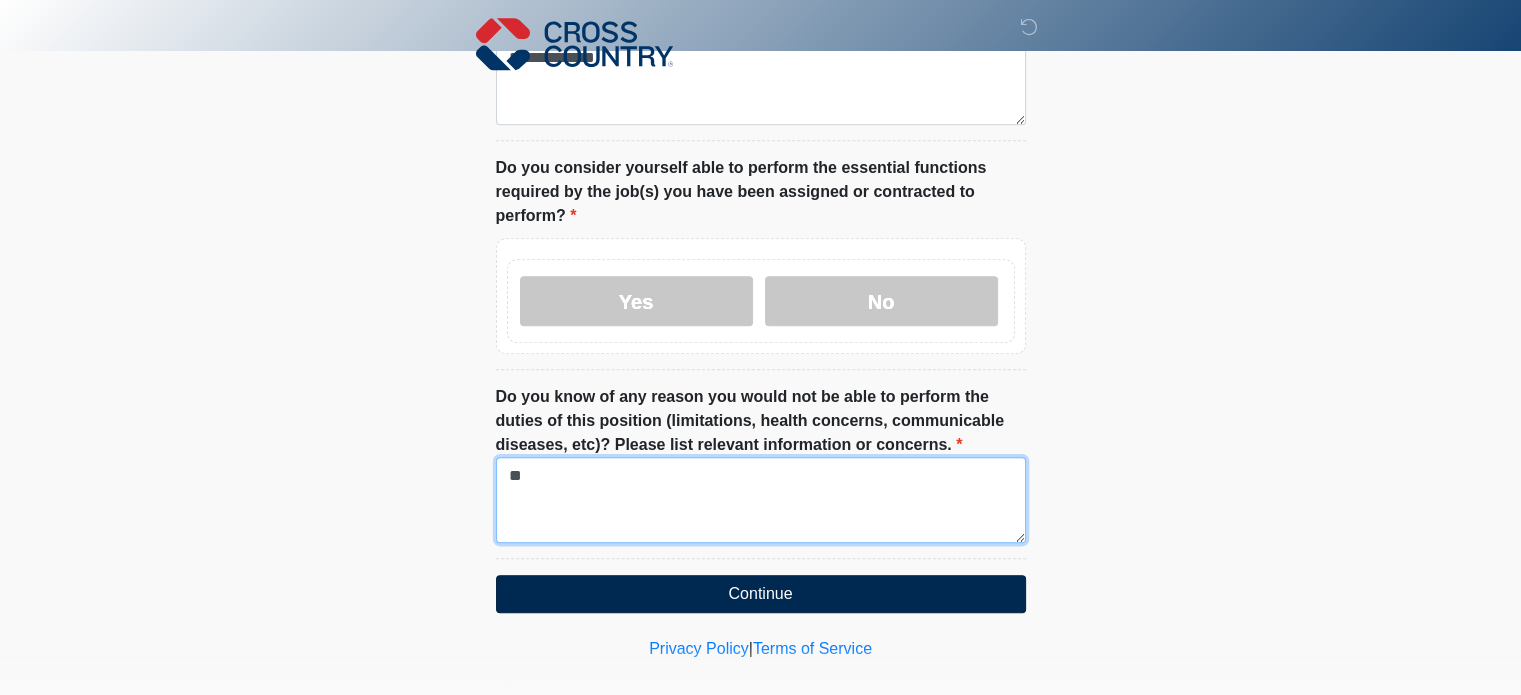 type on "**" 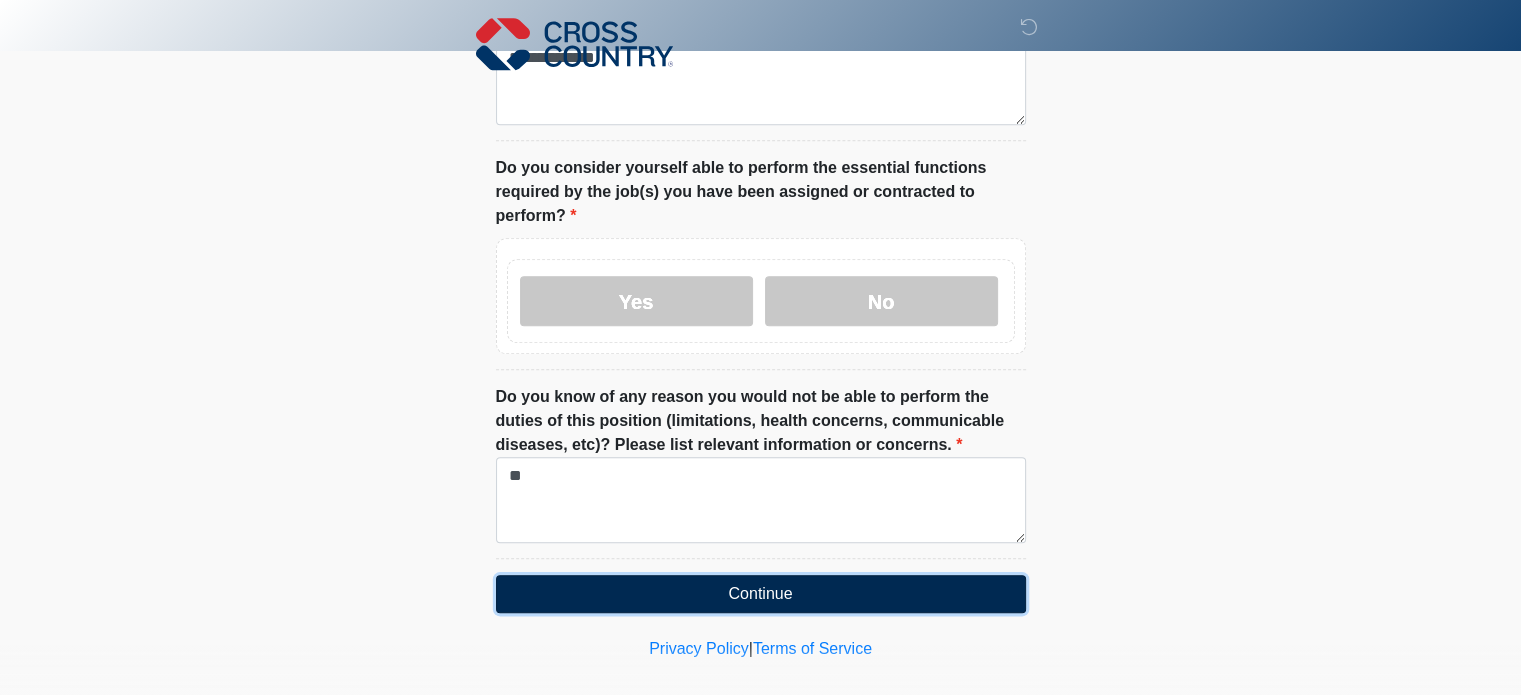 click on "Continue" at bounding box center [761, 594] 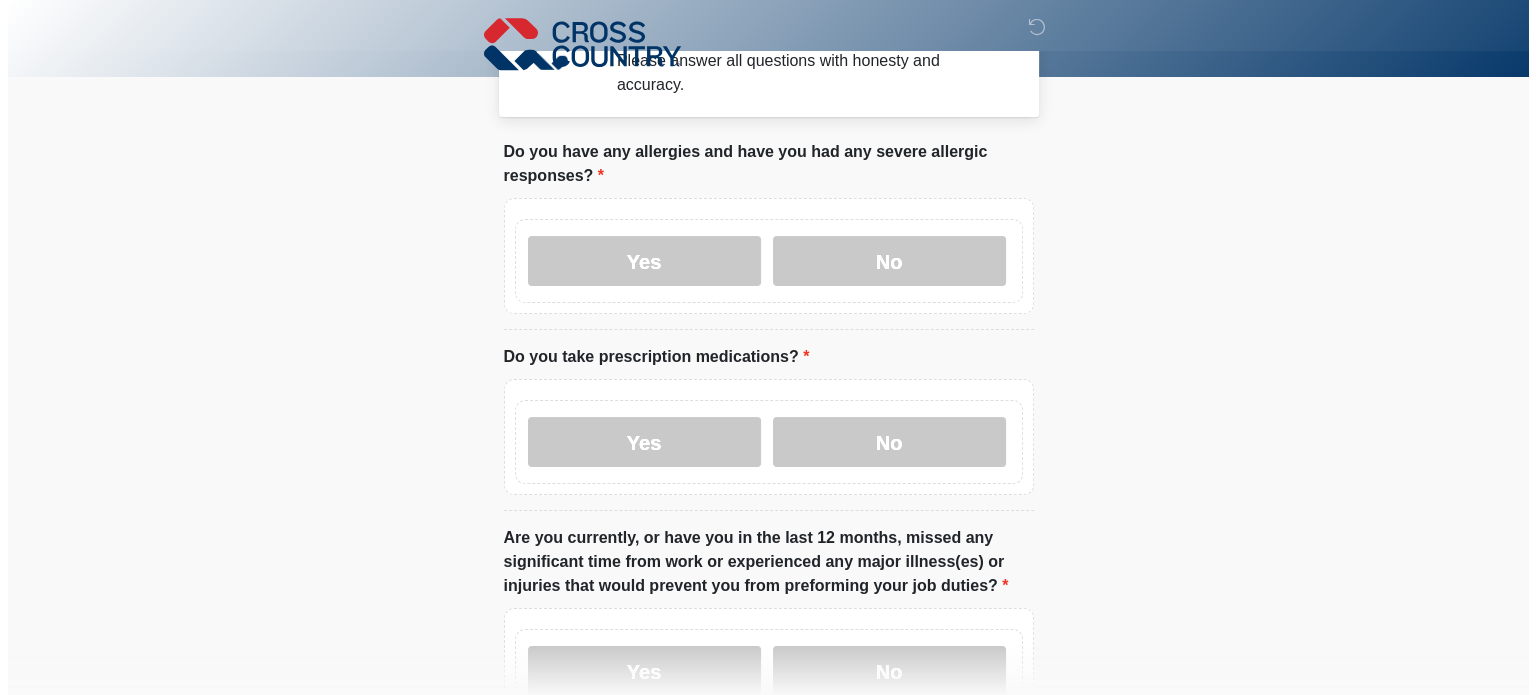 scroll, scrollTop: 0, scrollLeft: 0, axis: both 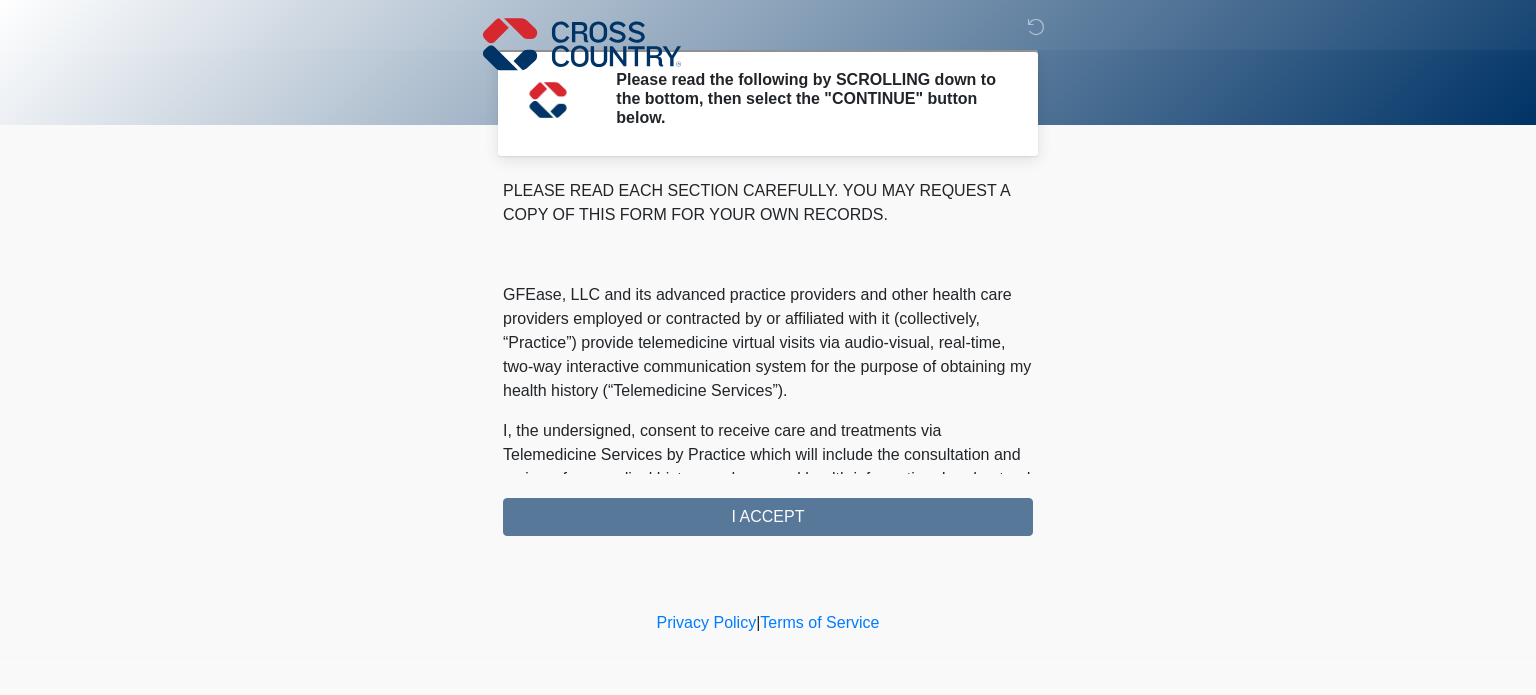 click on "PLEASE READ EACH SECTION CAREFULLY. YOU MAY REQUEST A COPY OF THIS FORM FOR YOUR OWN RECORDS. GFEase, LLC and its advanced practice providers and other health care providers employed or contracted by or affiliated with it (collectively, “Practice”) provide telemedicine virtual visits via audio-visual, real-time, two-way interactive communication system for the purpose of obtaining my health history (“Telemedicine Services”). I understand that Telemedicine Services include interactive audio, video or other electronic media and that there are both risks and benefits to being treated via telemedicine. Providers (i) may be in a location other than where I am located, (ii) will examine me face-to-face via a remote presence but will not perform a “hands-on” physical examination, and (iii) must rely on information provided by me.
I ACCEPT" at bounding box center [768, 357] 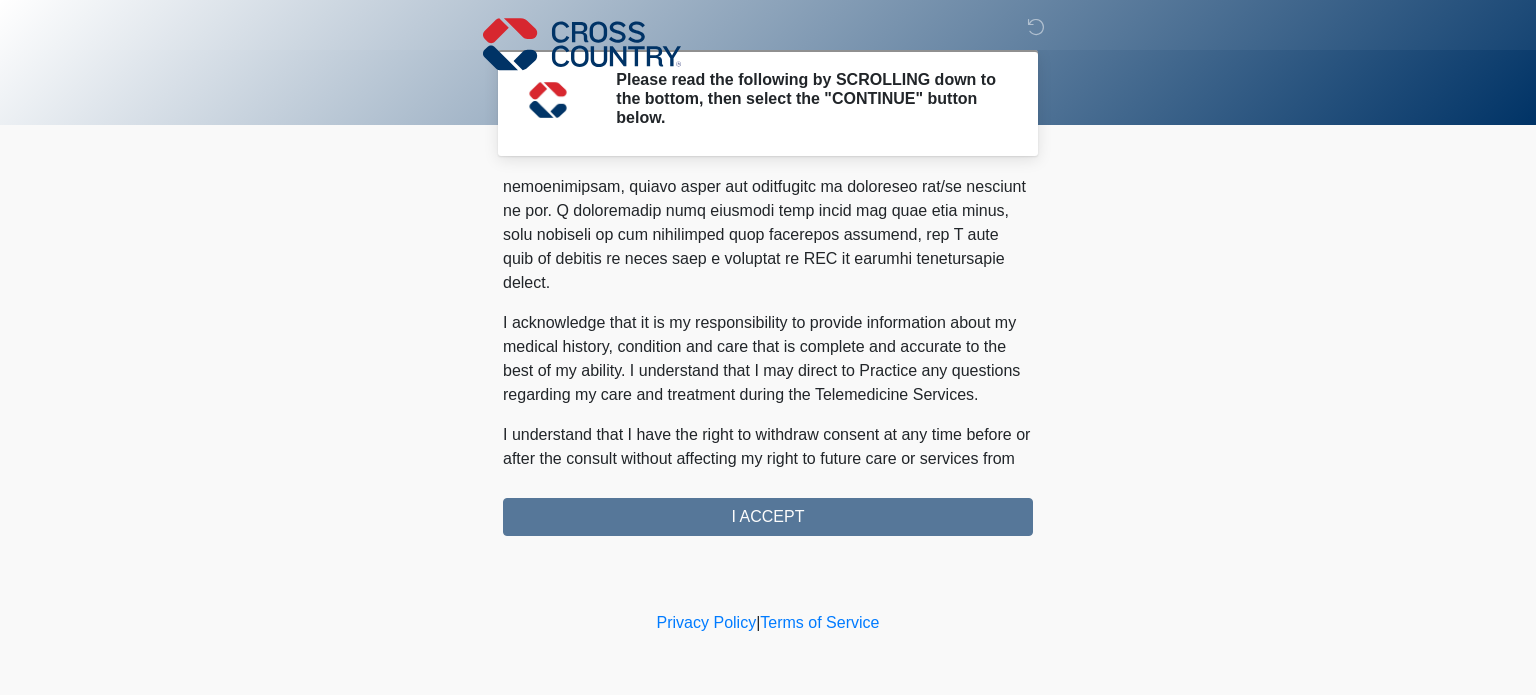 scroll, scrollTop: 1304, scrollLeft: 0, axis: vertical 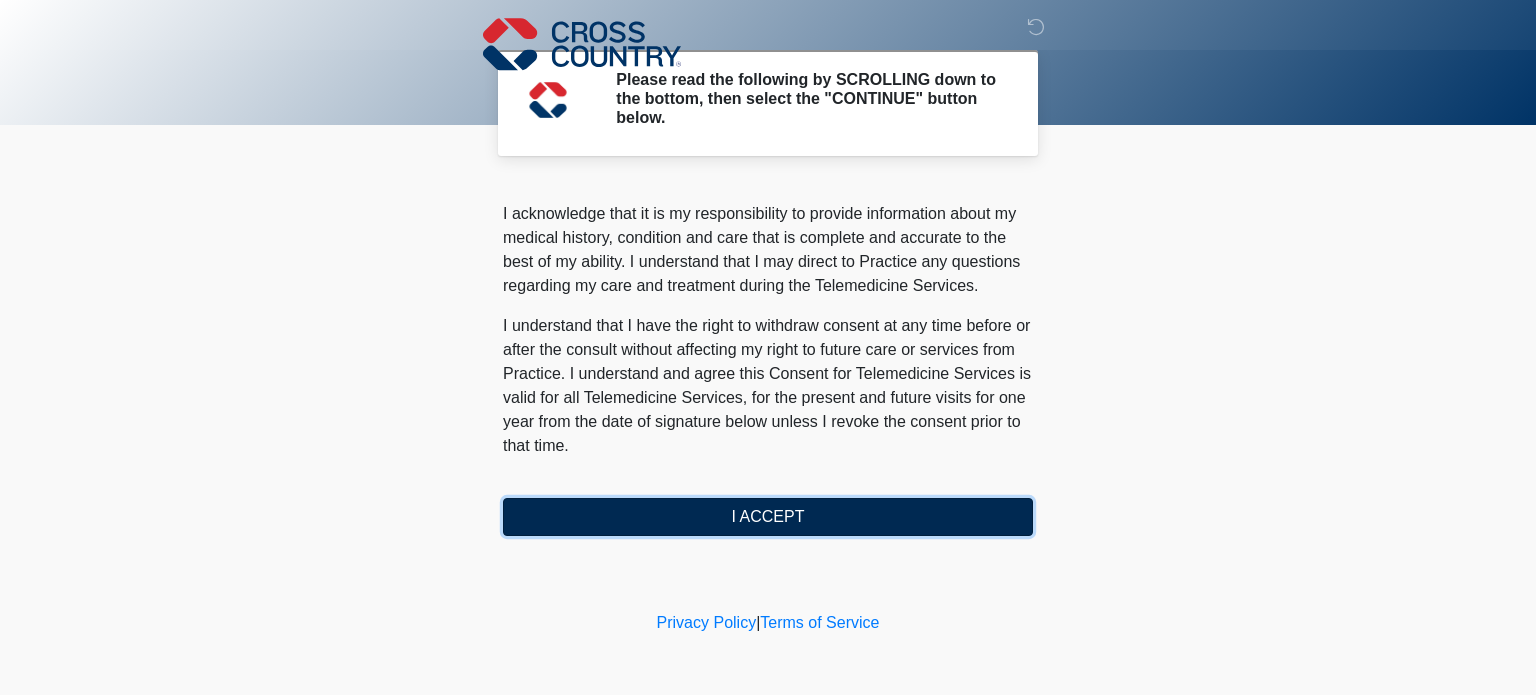 click on "I ACCEPT" at bounding box center (768, 517) 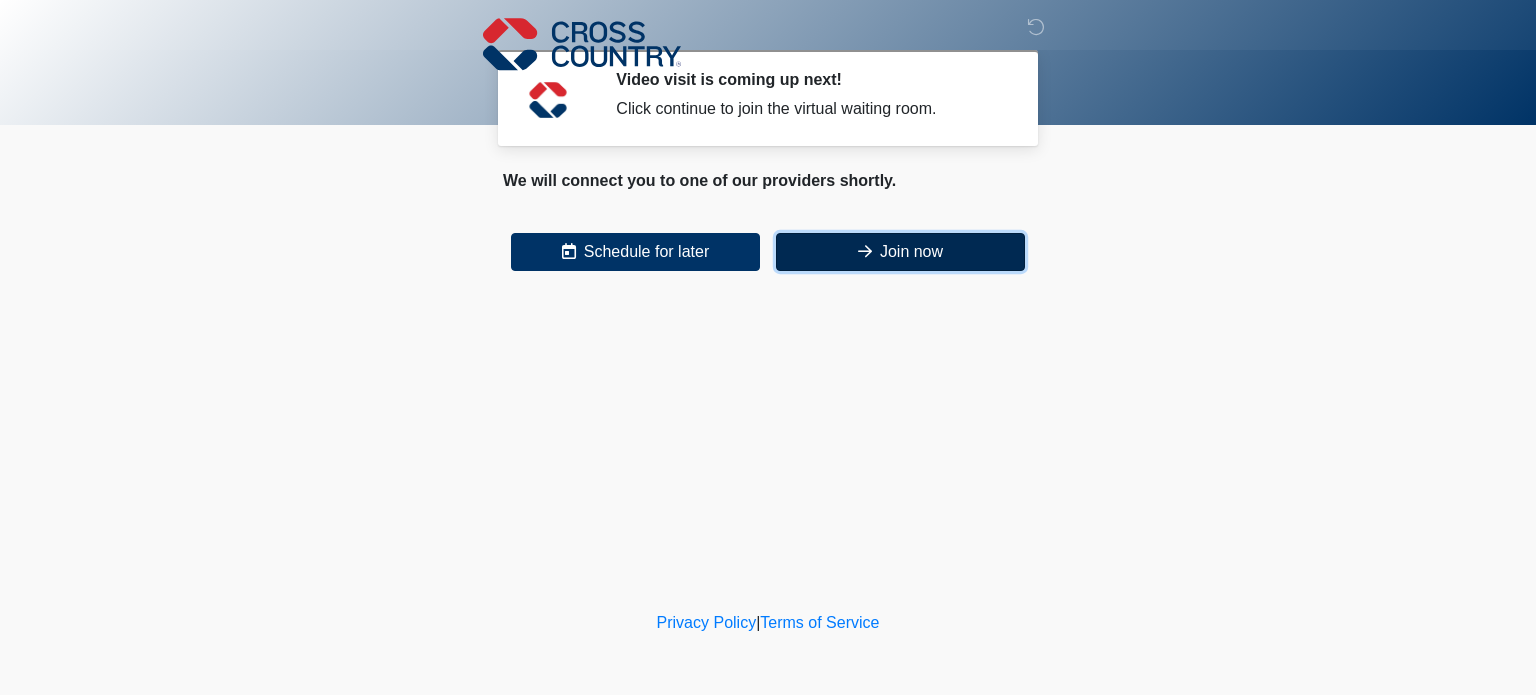 click on "Join now" at bounding box center (900, 252) 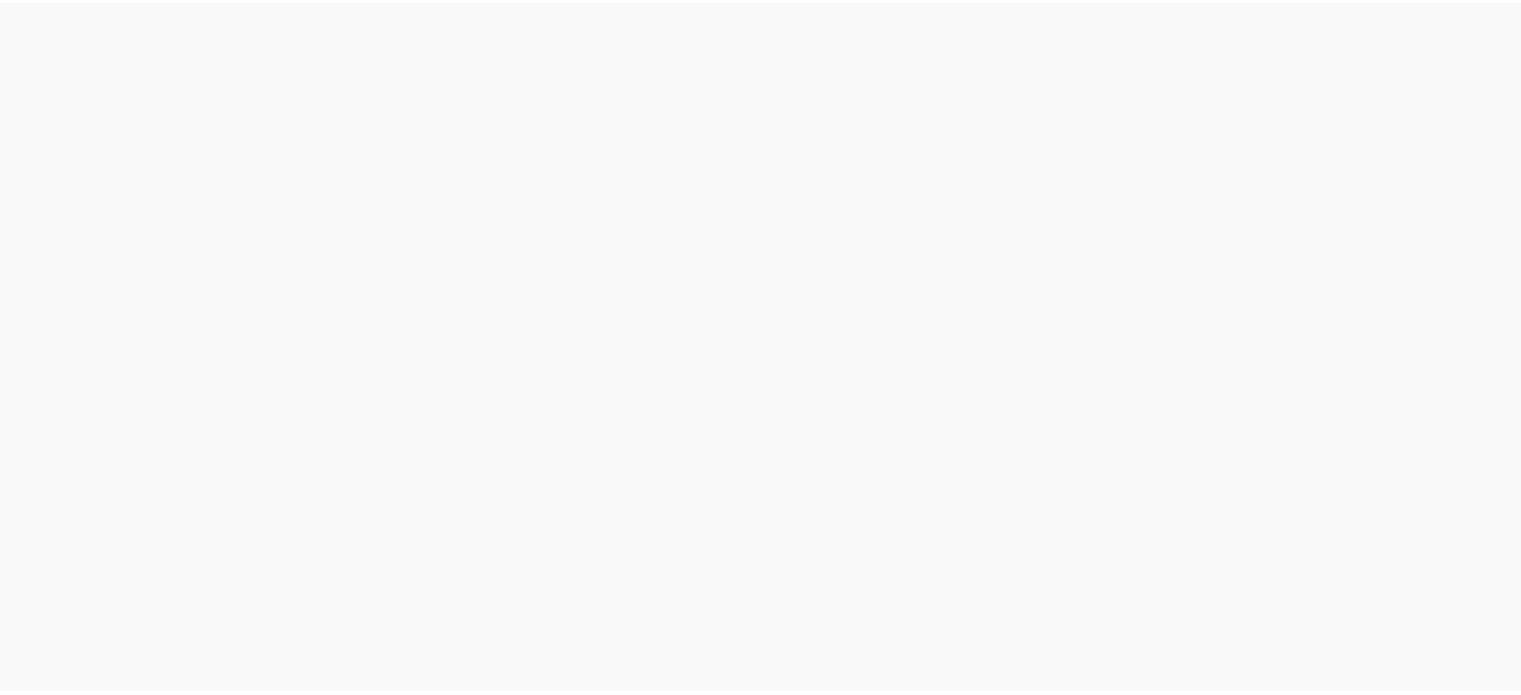 scroll, scrollTop: 0, scrollLeft: 0, axis: both 